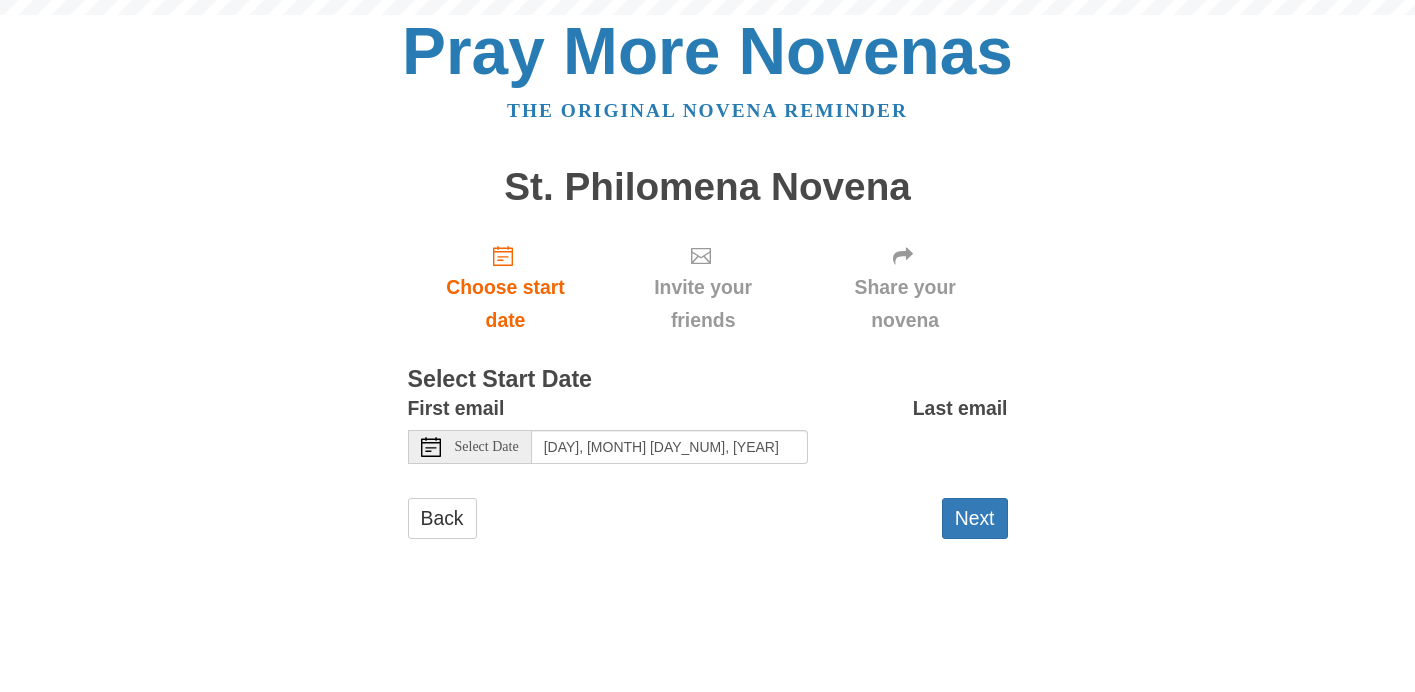 scroll, scrollTop: 0, scrollLeft: 0, axis: both 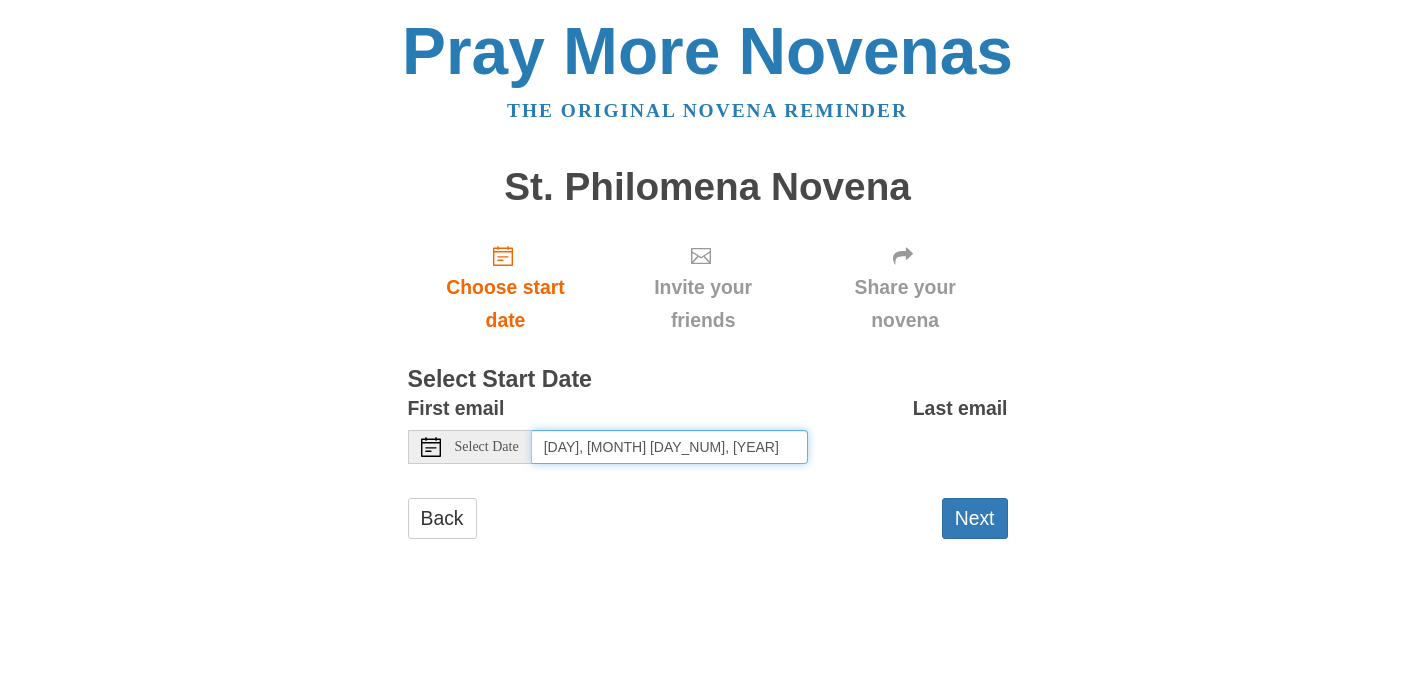 click on "Sunday, August 3rd, 2025" at bounding box center (670, 447) 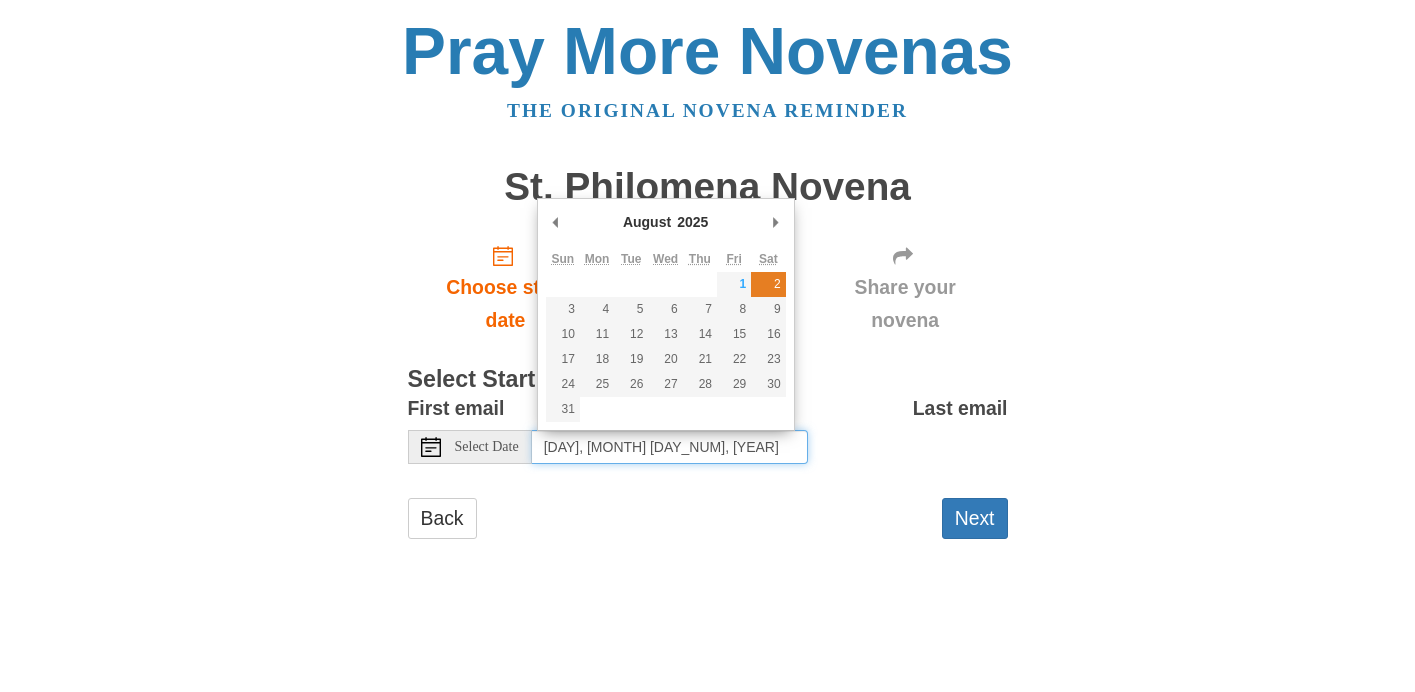 type on "Saturday, August 2nd" 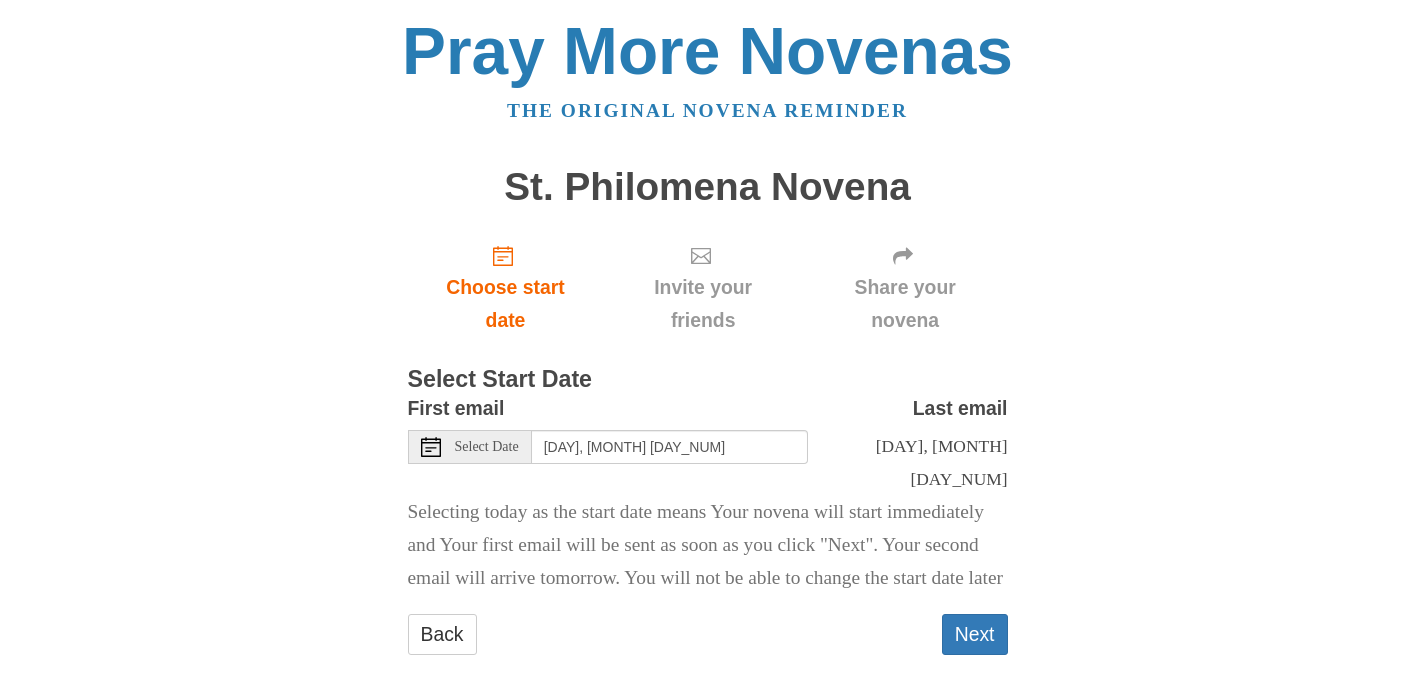 scroll, scrollTop: 37, scrollLeft: 0, axis: vertical 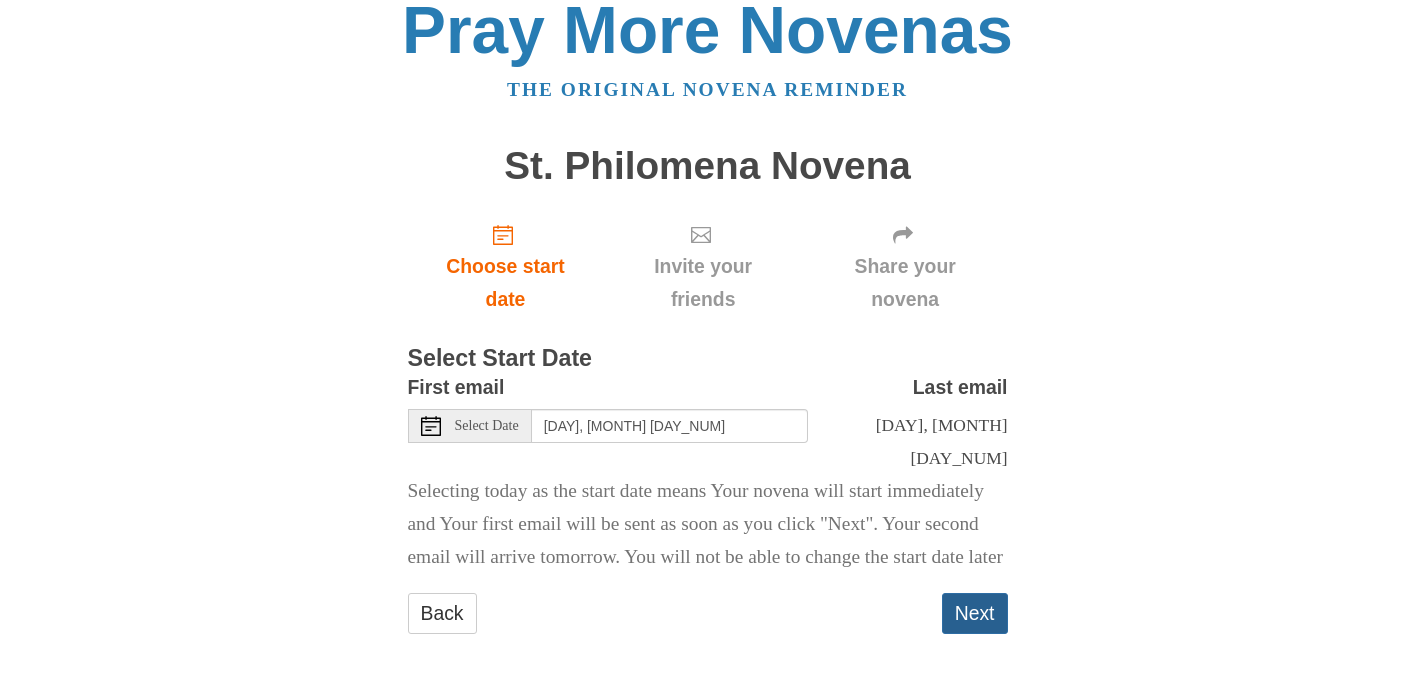 click on "Next" at bounding box center [975, 613] 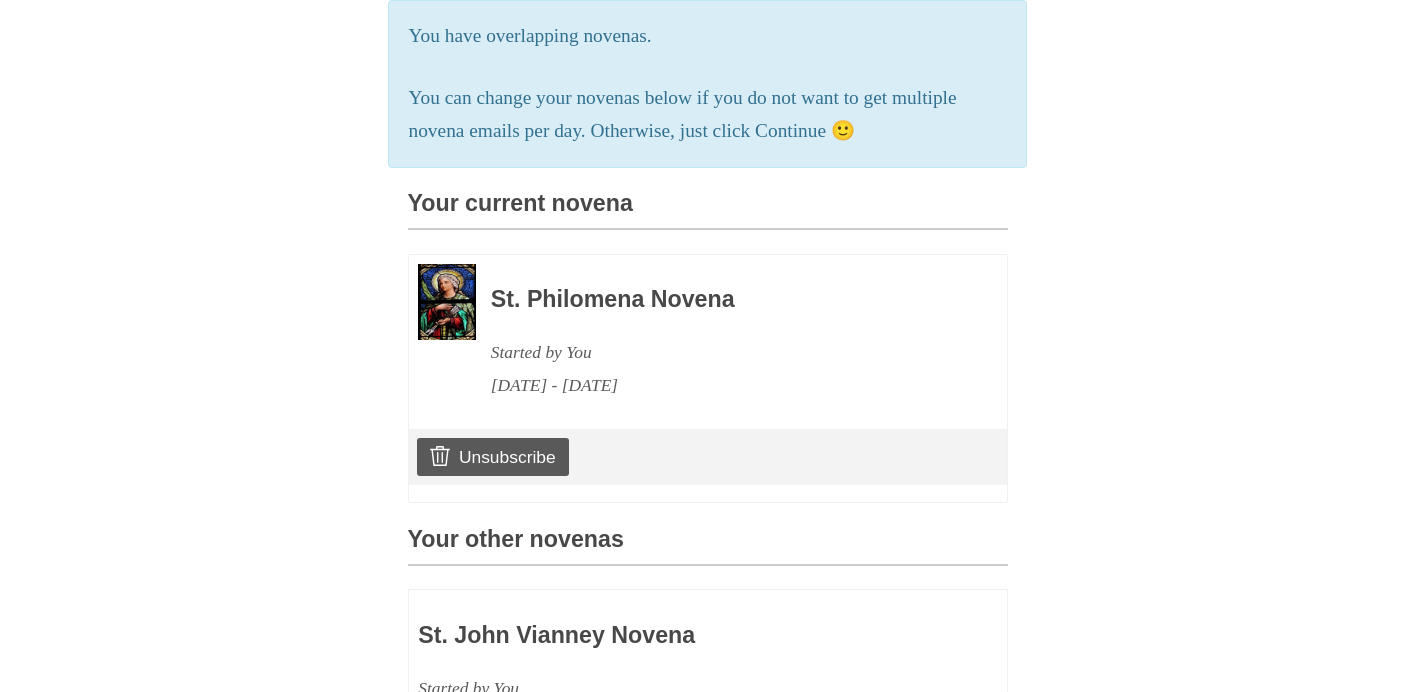 scroll, scrollTop: 901, scrollLeft: 0, axis: vertical 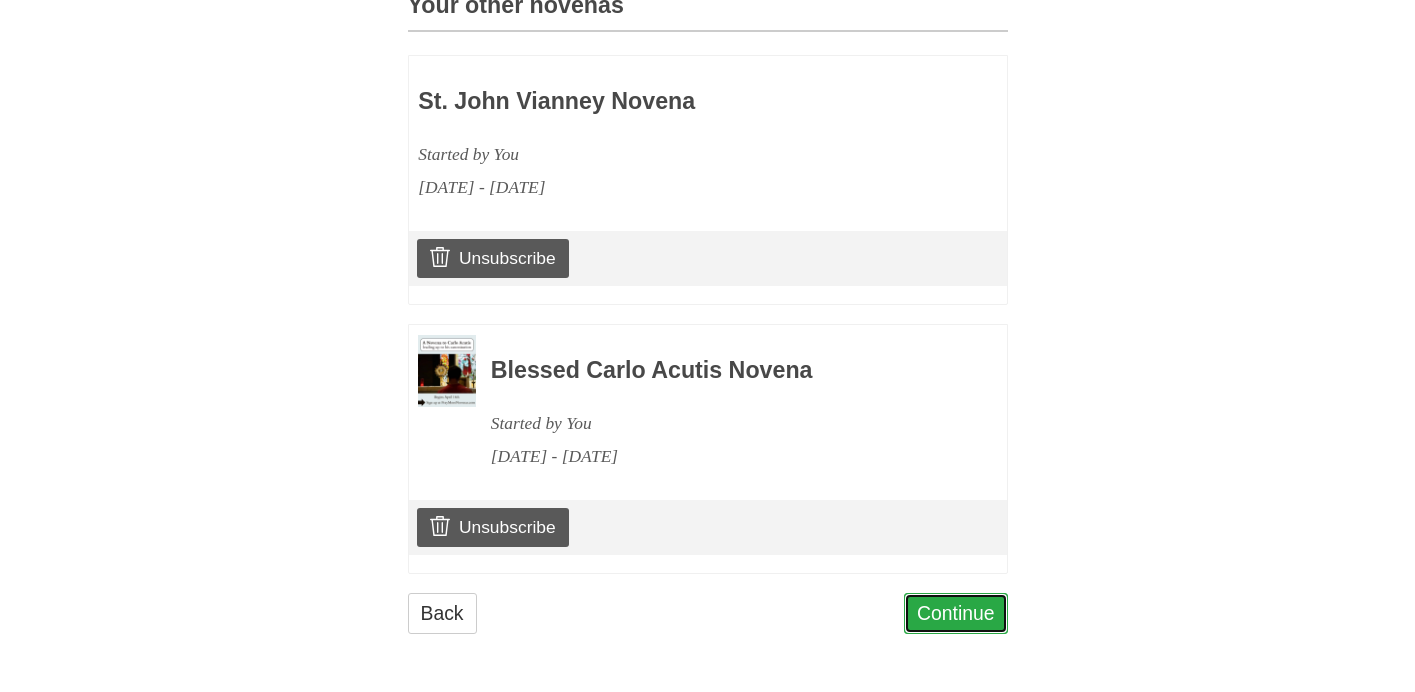 click on "Continue" at bounding box center (956, 613) 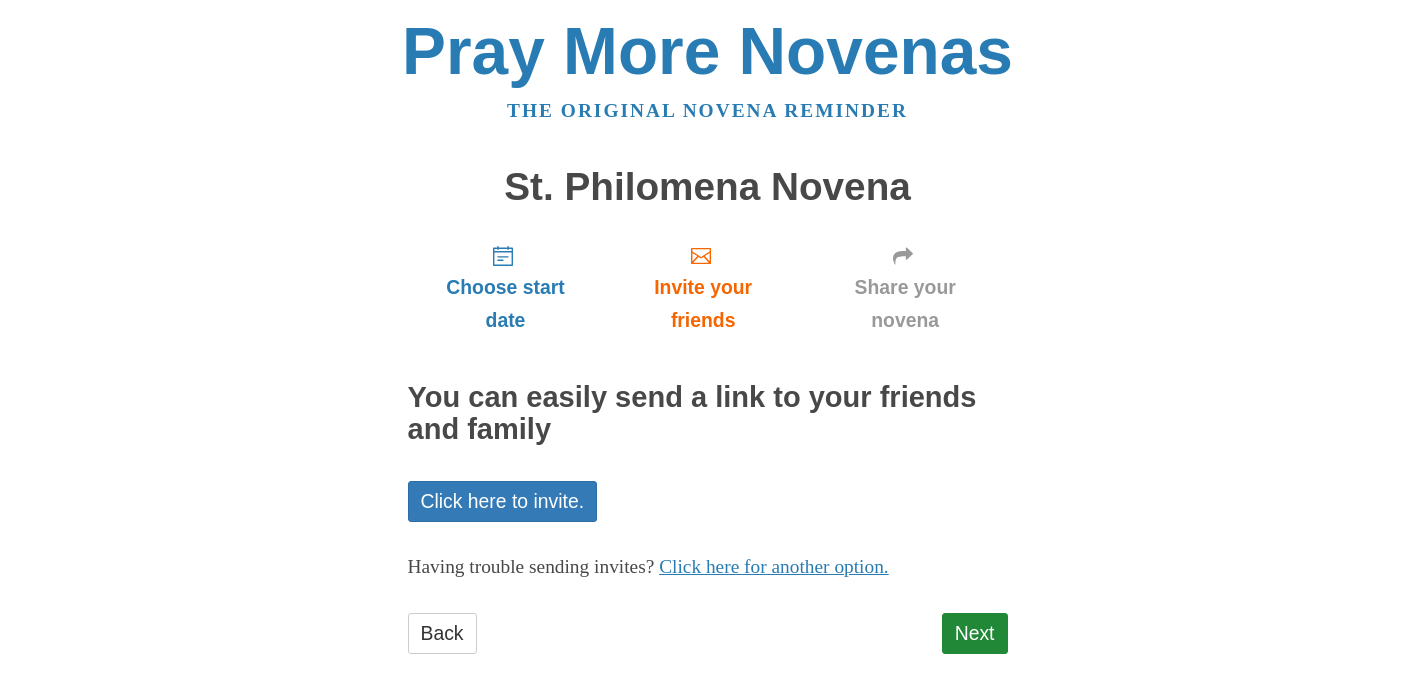 scroll, scrollTop: 20, scrollLeft: 0, axis: vertical 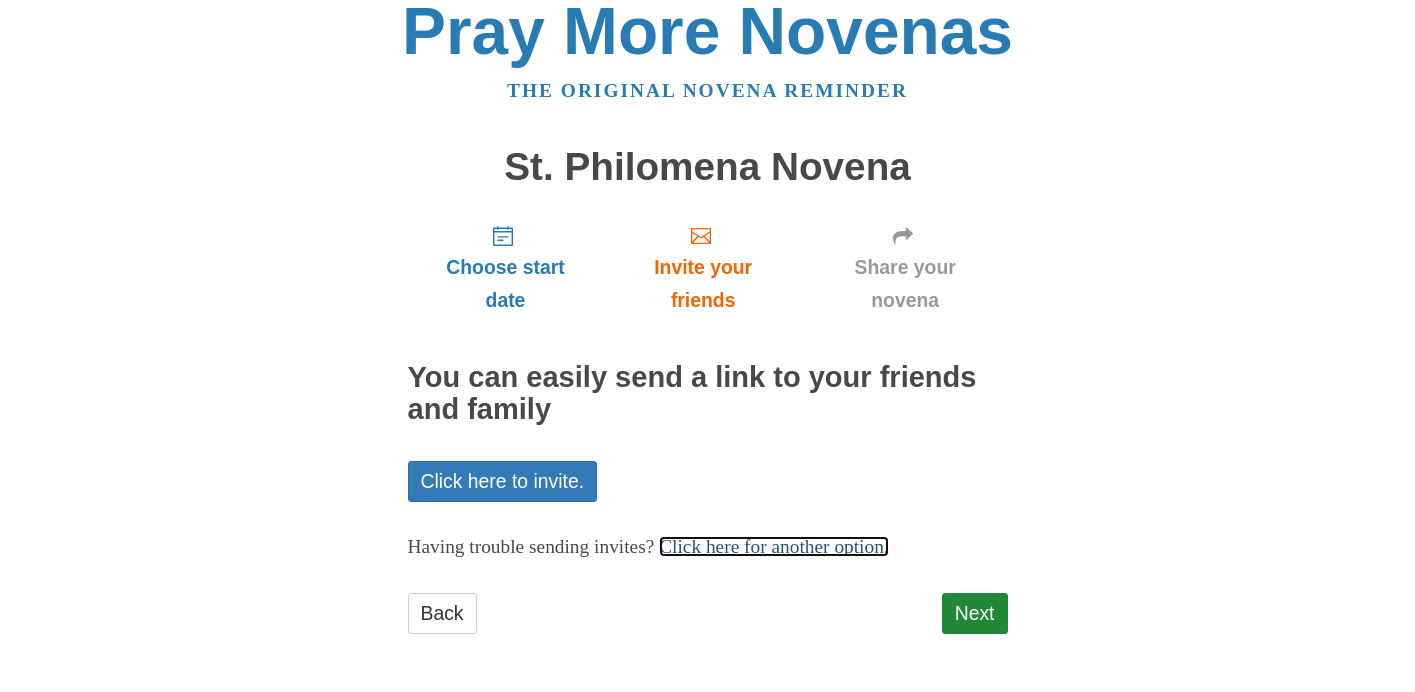 click on "Click here for another option." at bounding box center (774, 546) 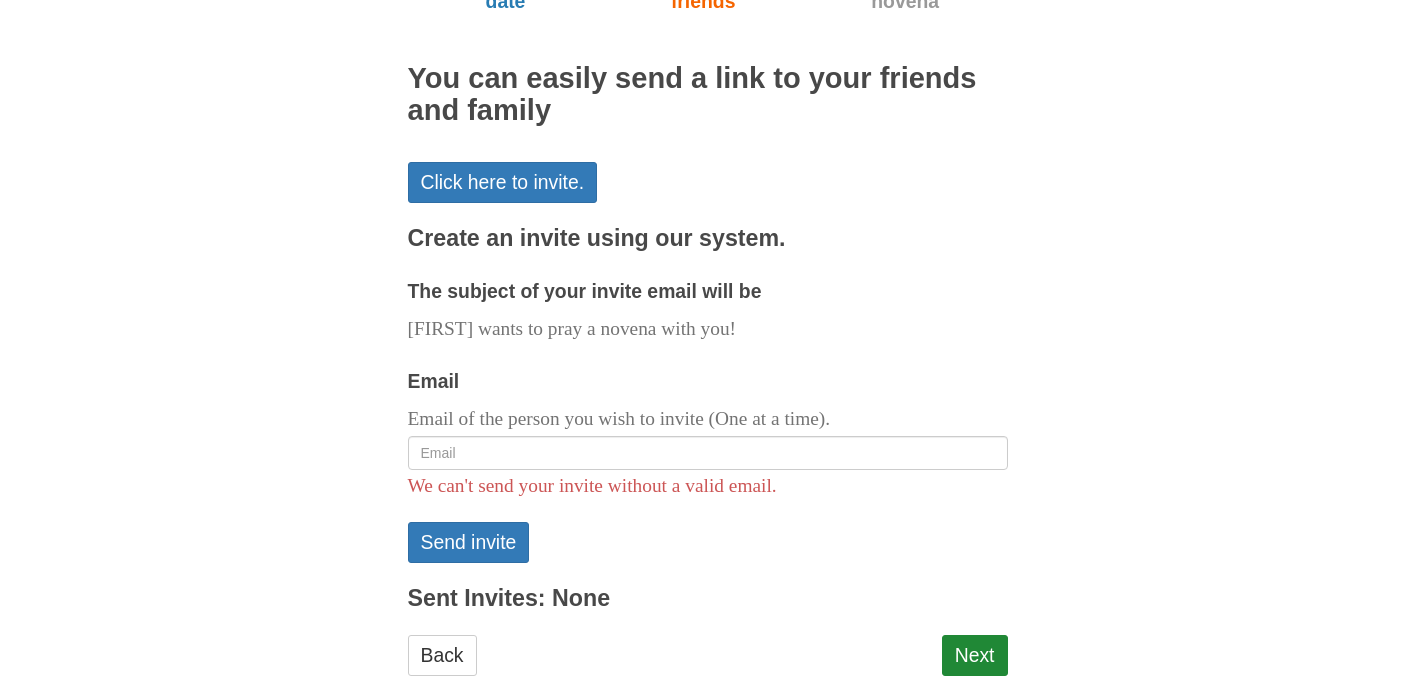 scroll, scrollTop: 353, scrollLeft: 0, axis: vertical 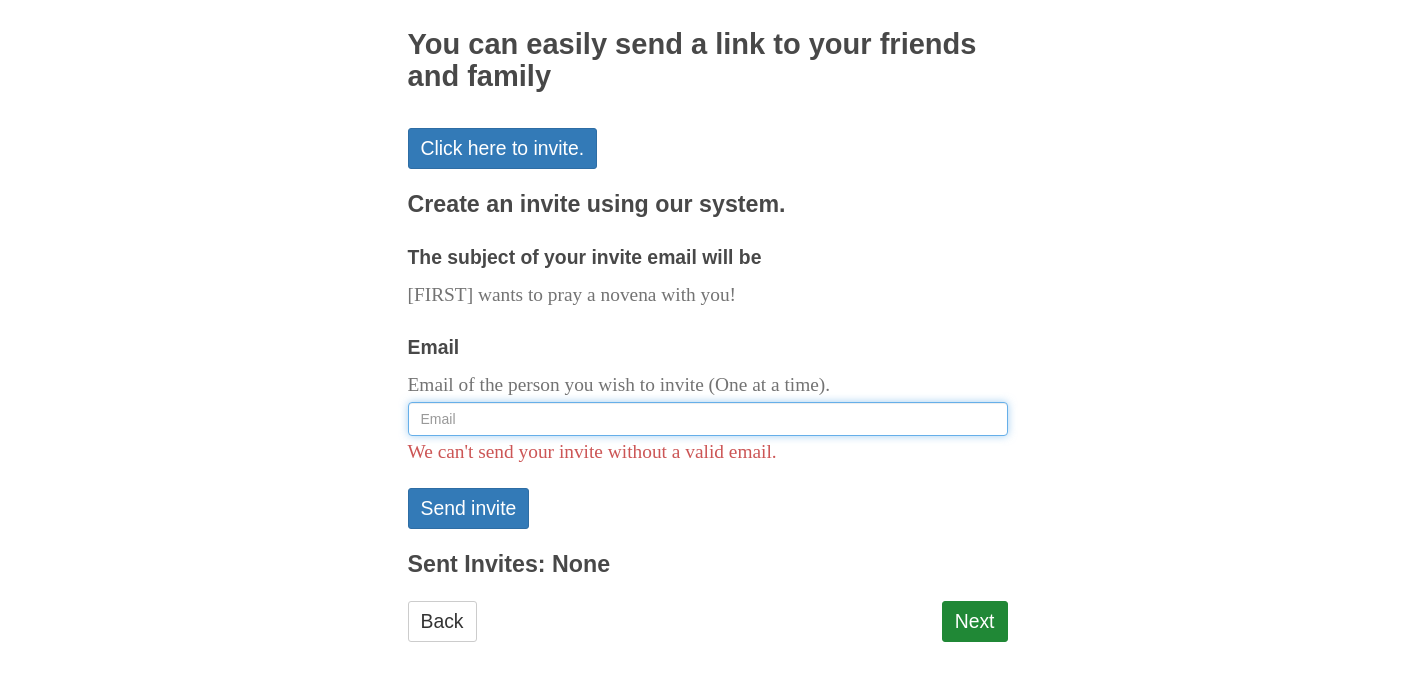 click on "Email" at bounding box center (708, 419) 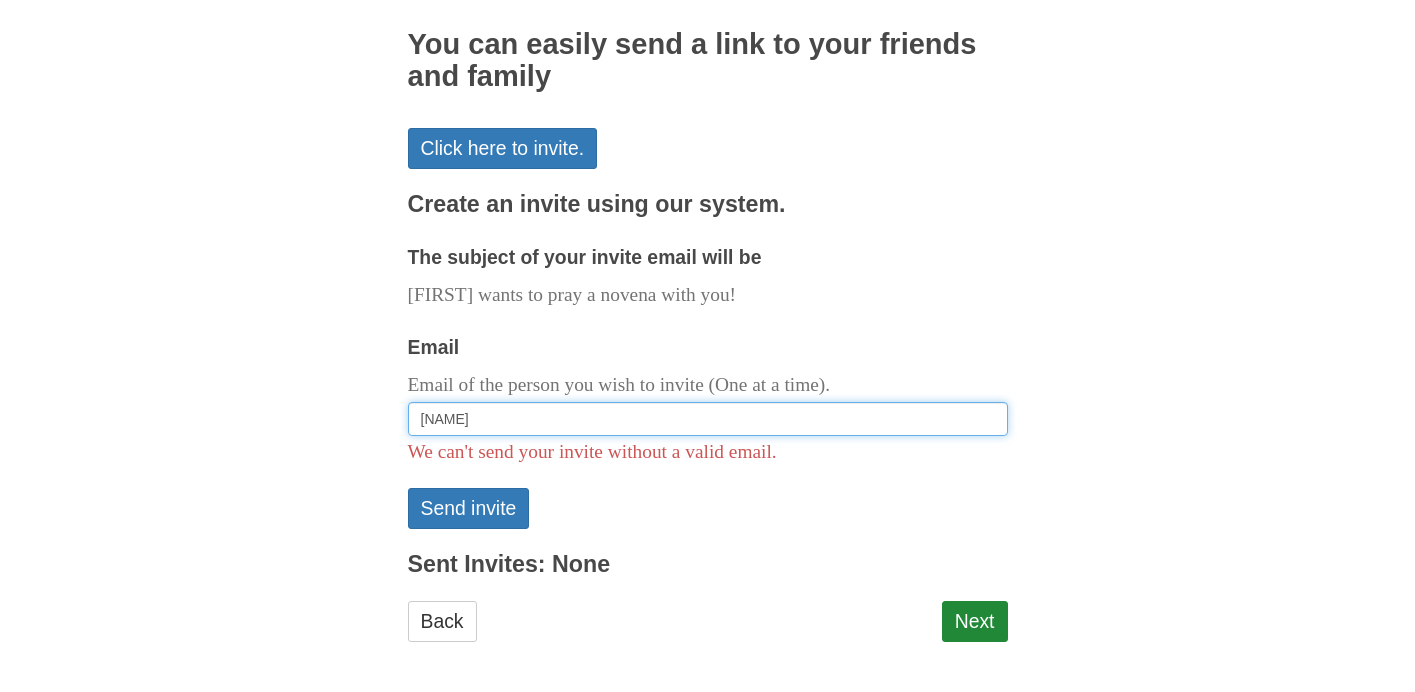 type on "frdavidmichaelmoses@gmail.com" 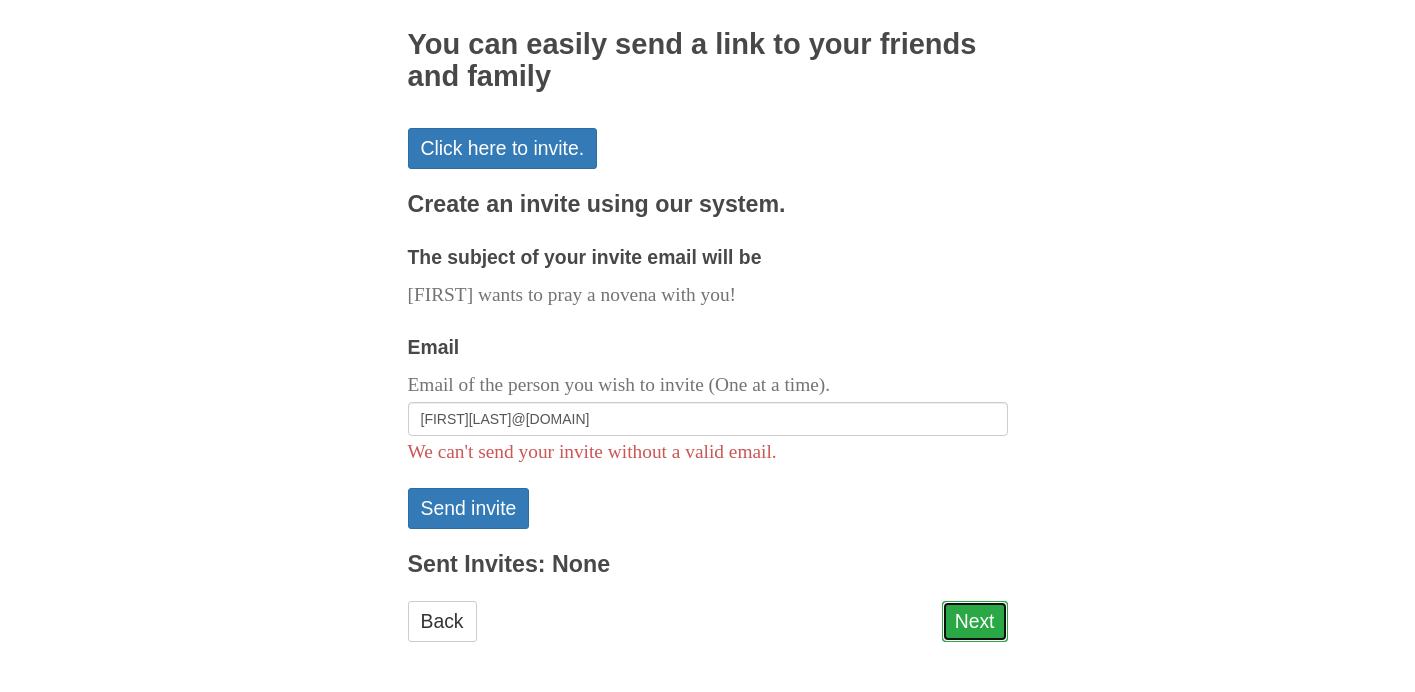 click on "Next" at bounding box center (975, 621) 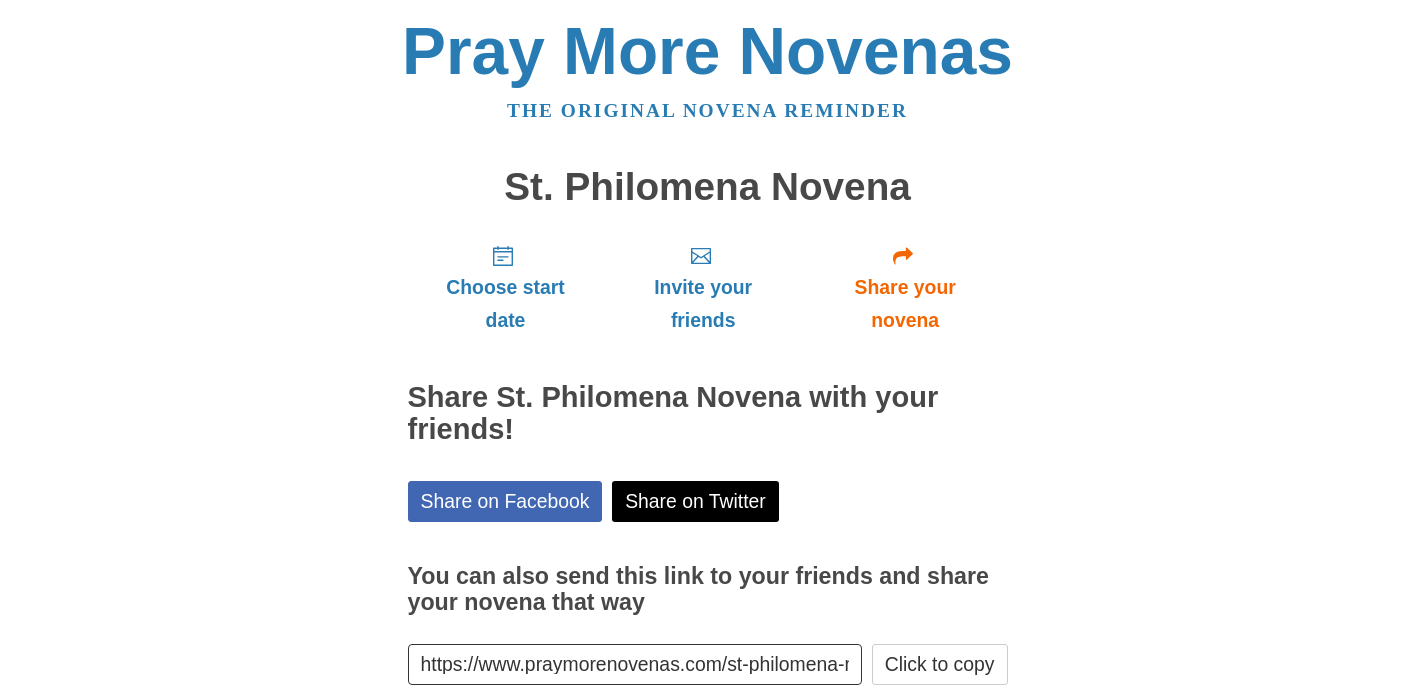 scroll, scrollTop: 111, scrollLeft: 0, axis: vertical 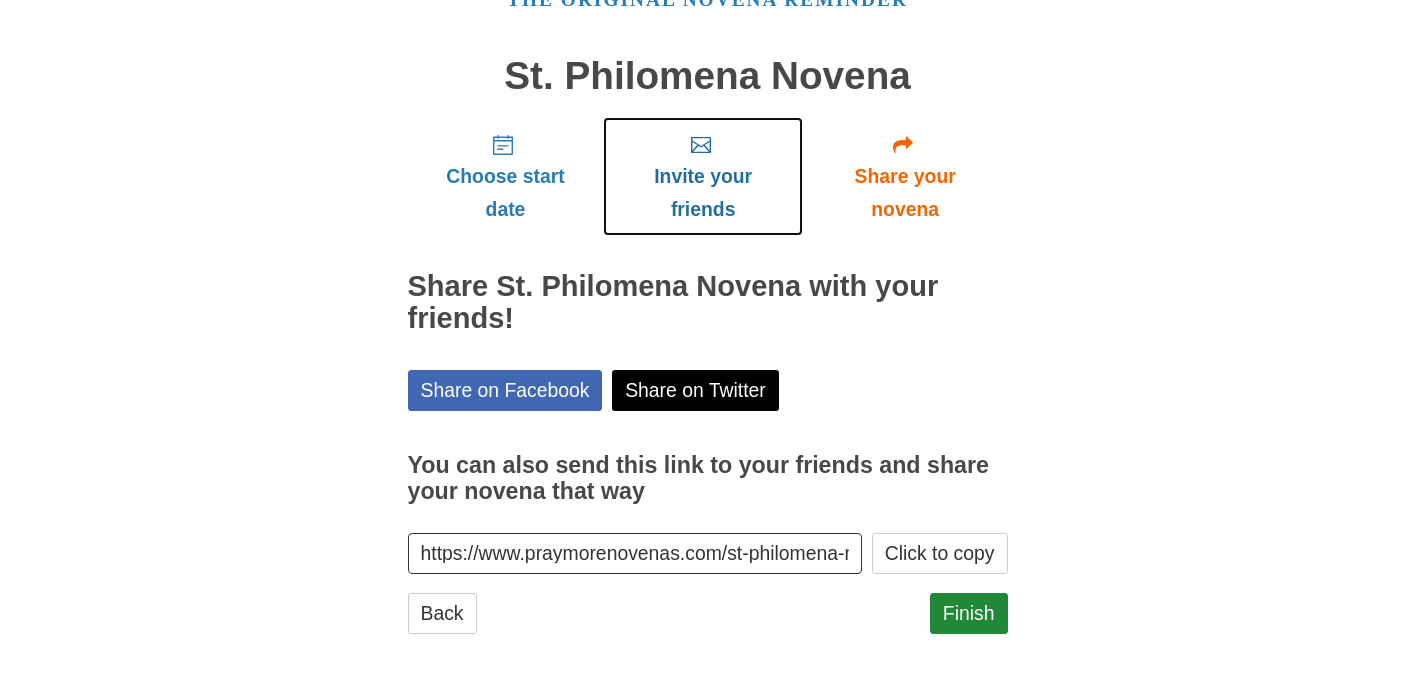 click on "Invite your friends" at bounding box center (702, 193) 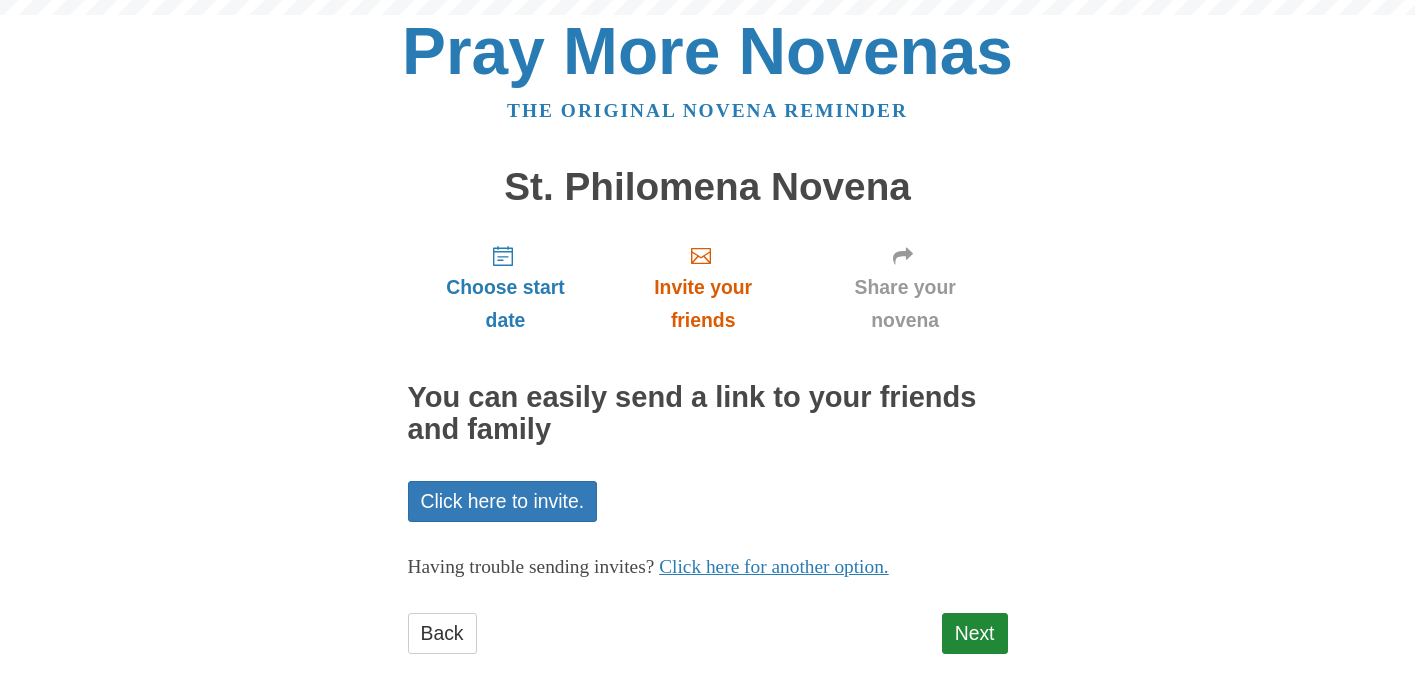scroll, scrollTop: 20, scrollLeft: 0, axis: vertical 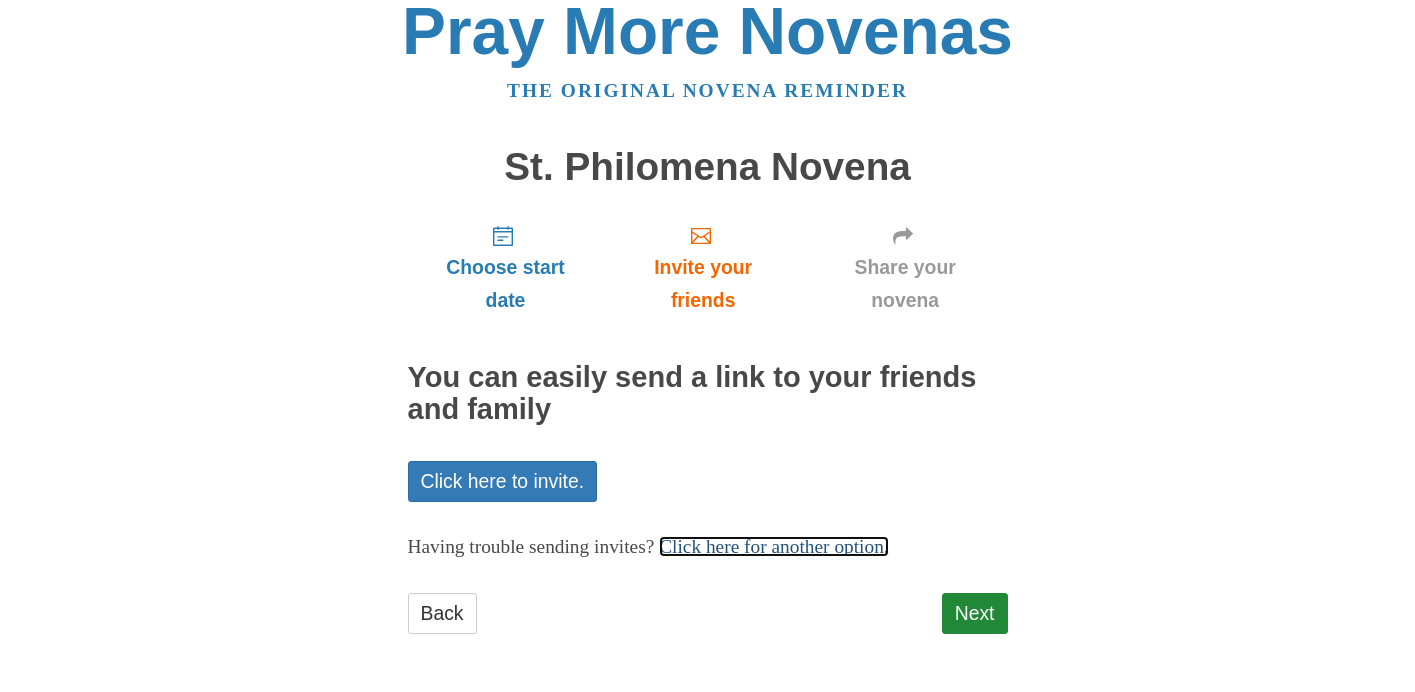 click on "Click here for another option." at bounding box center [774, 546] 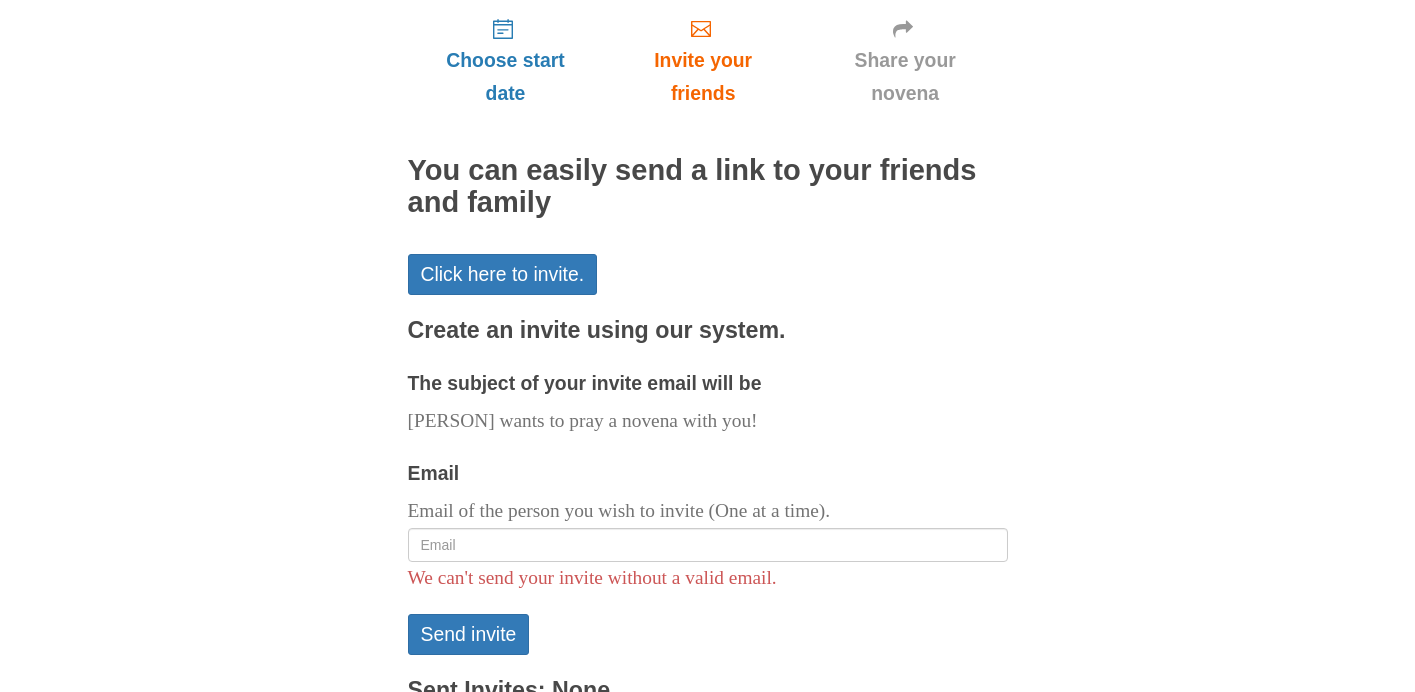 scroll, scrollTop: 284, scrollLeft: 0, axis: vertical 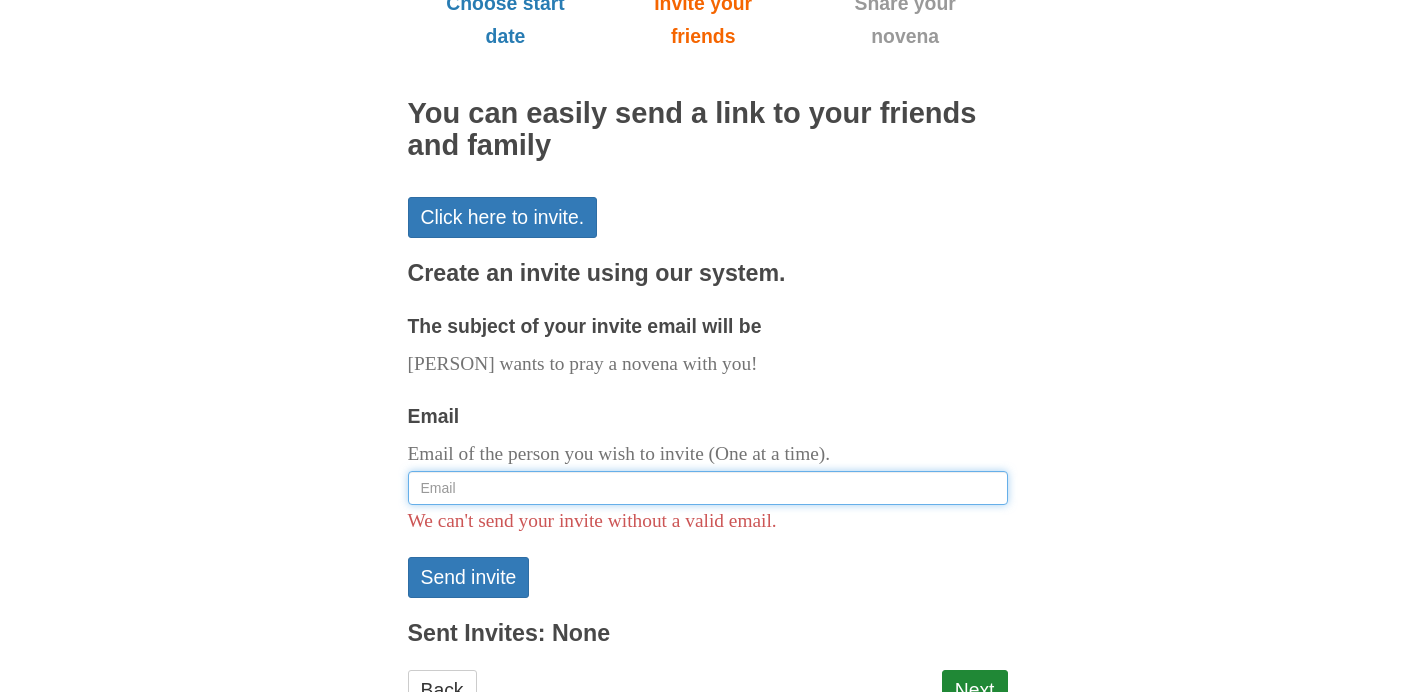 click on "Email" at bounding box center [708, 488] 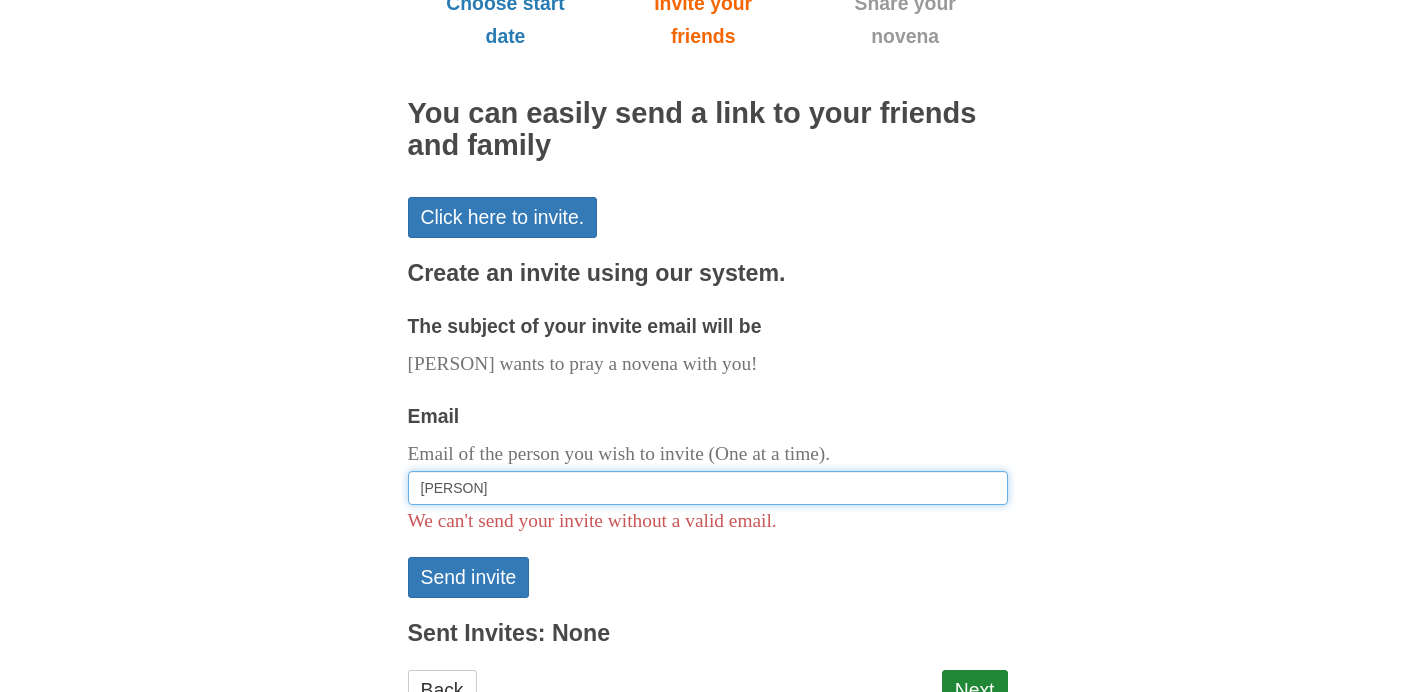 type on "abby" 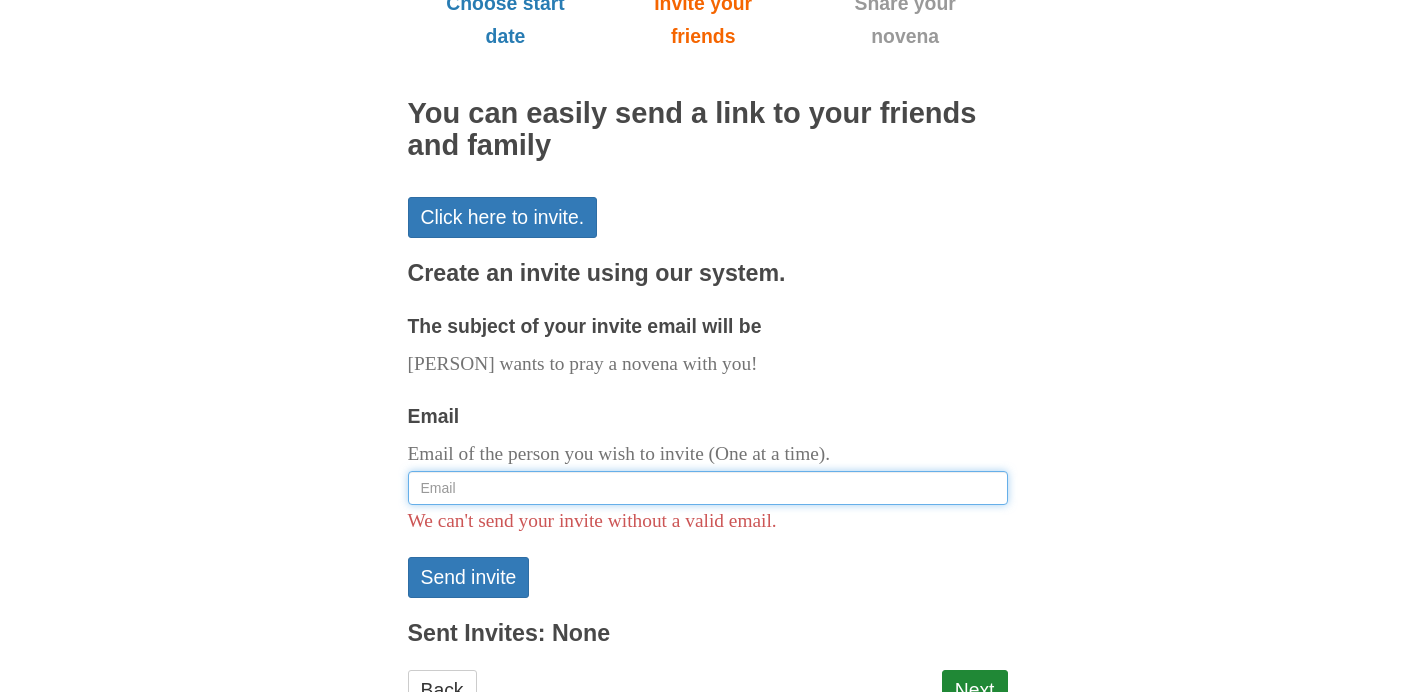 paste on "[USERNAME]@[DOMAIN]" 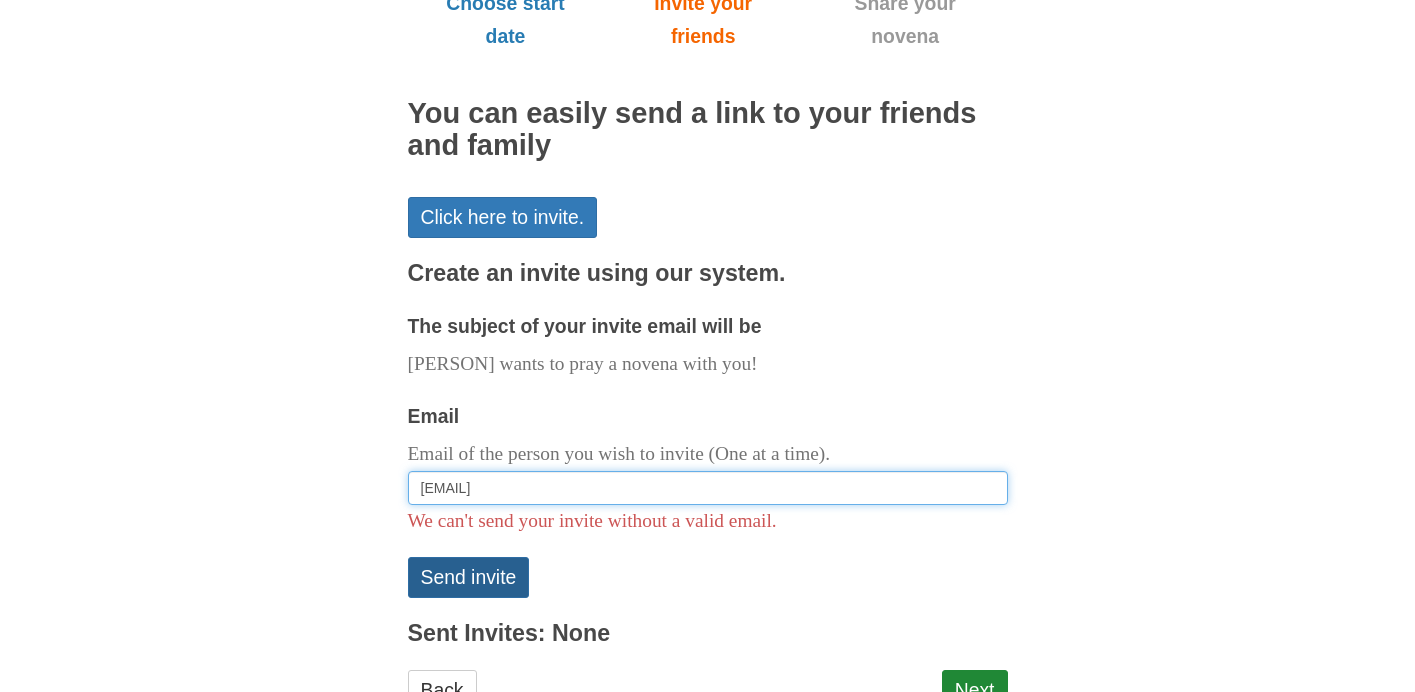 type on "[USERNAME]@[DOMAIN]" 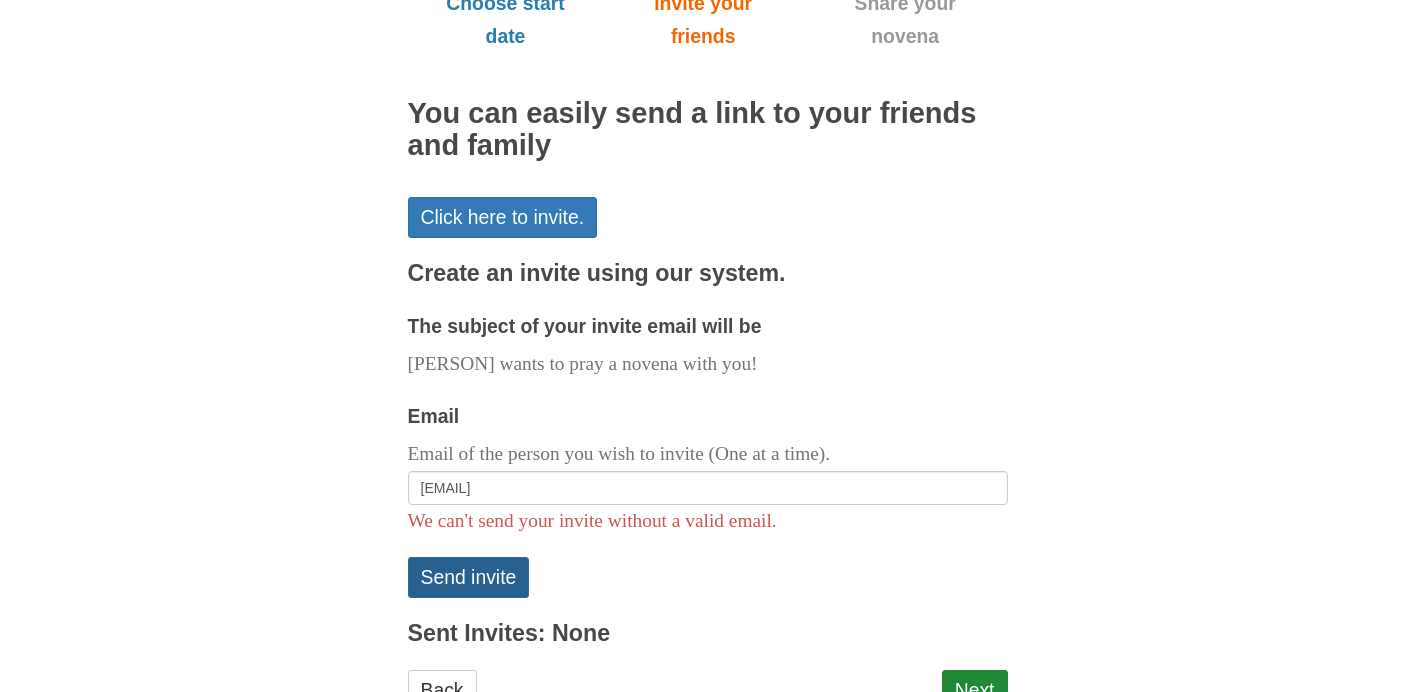 click on "Send invite" at bounding box center [469, 577] 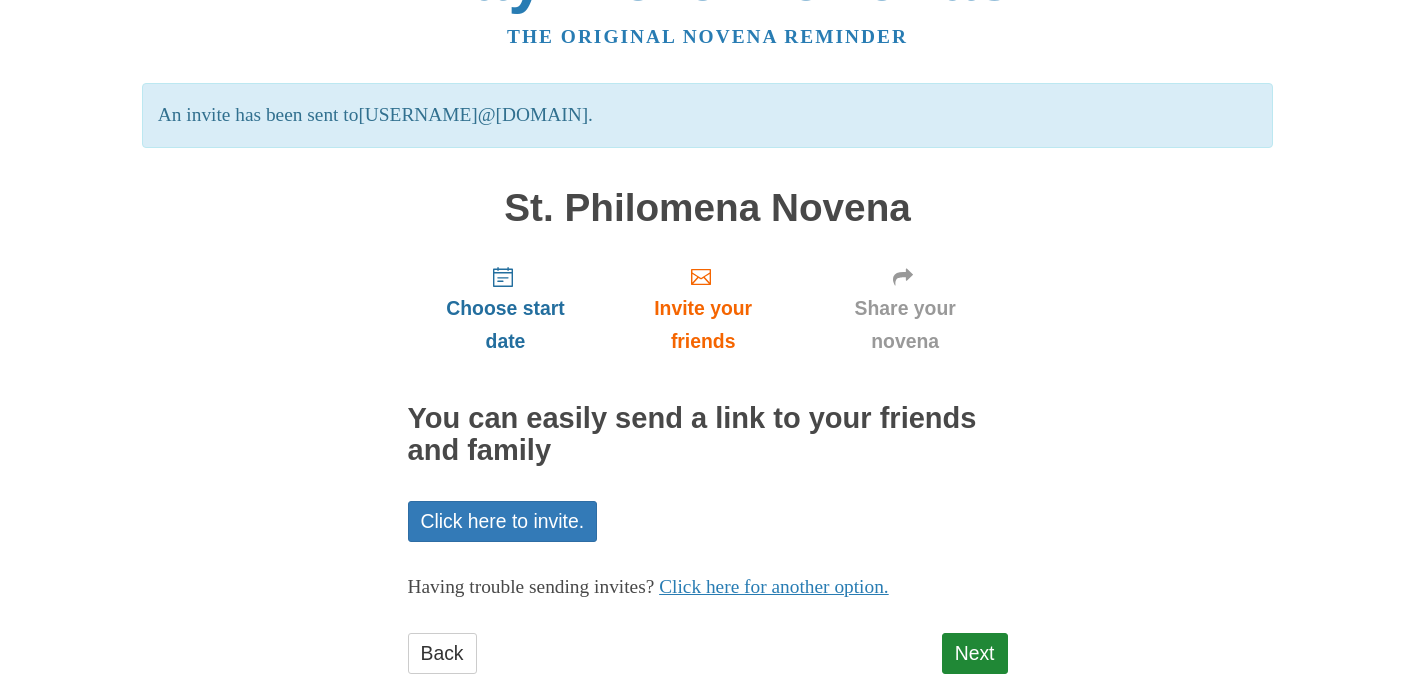 scroll, scrollTop: 114, scrollLeft: 0, axis: vertical 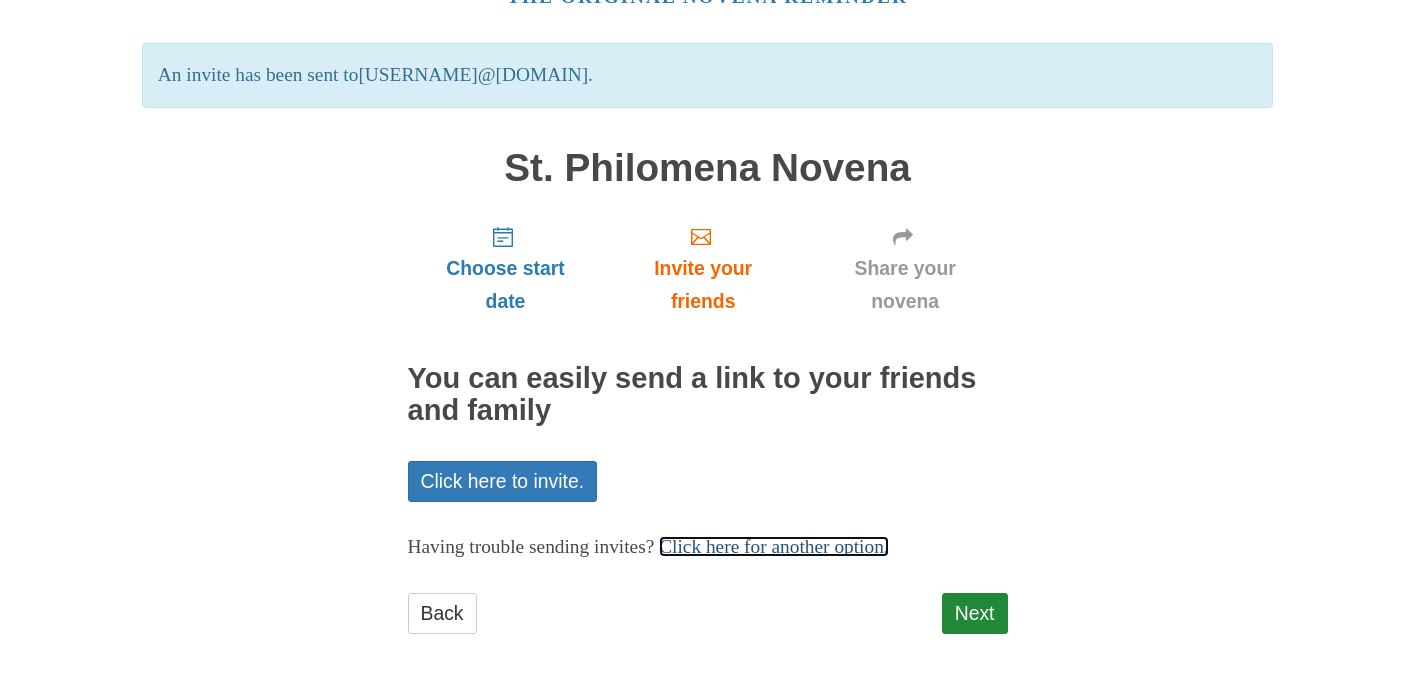 click on "Click here for another option." at bounding box center [774, 546] 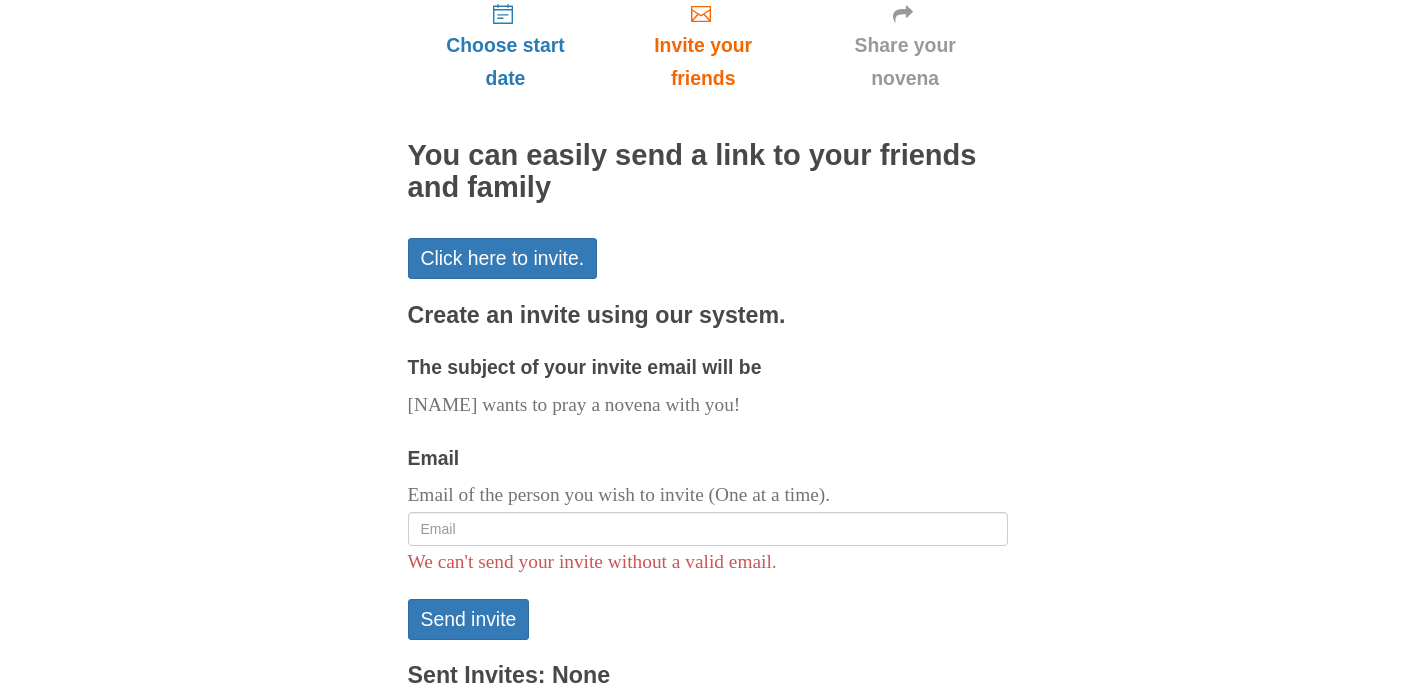 scroll, scrollTop: 424, scrollLeft: 0, axis: vertical 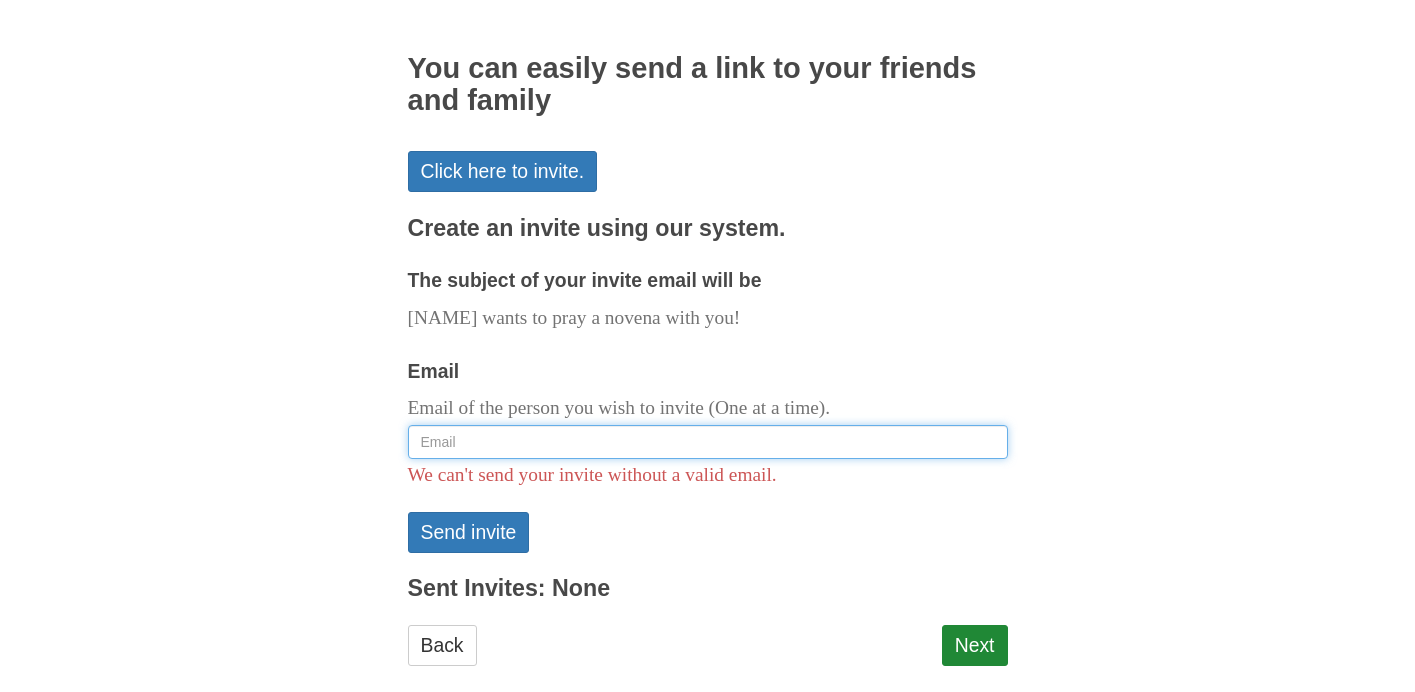click on "Email" at bounding box center (708, 442) 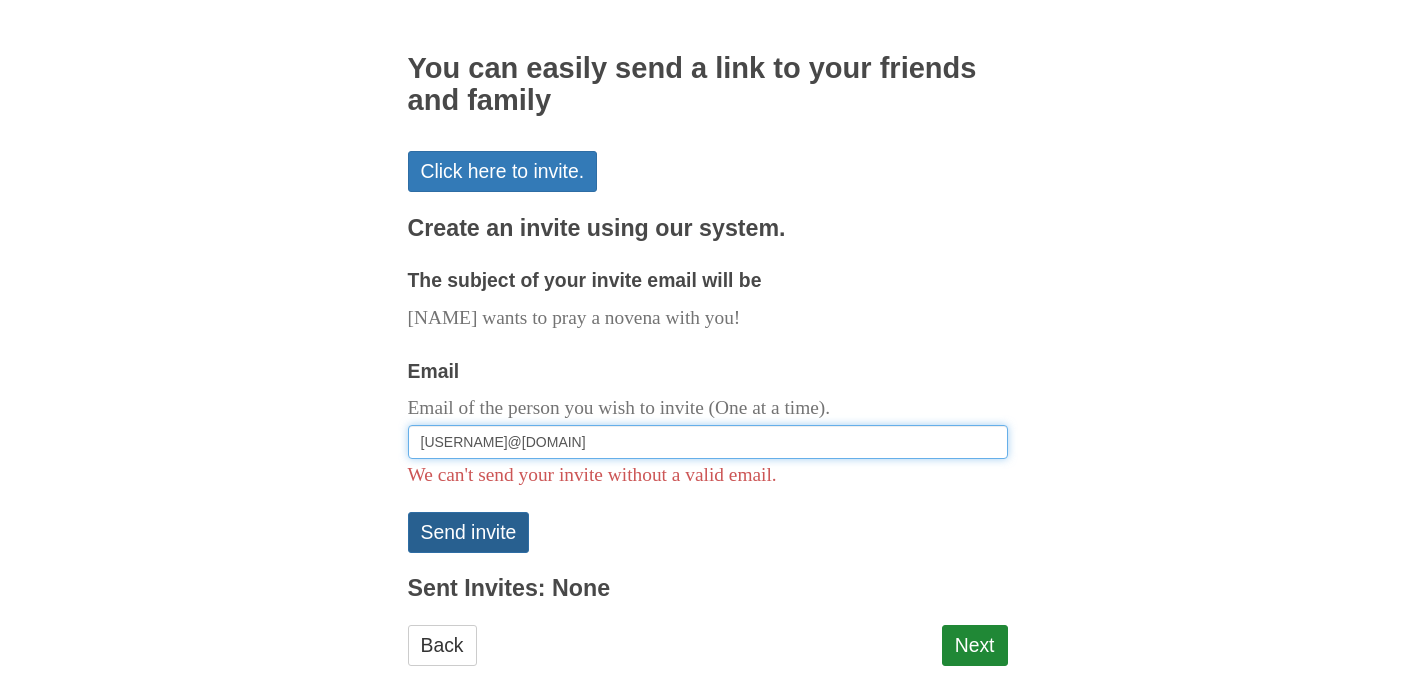 type on "[USERNAME]@[DOMAIN]" 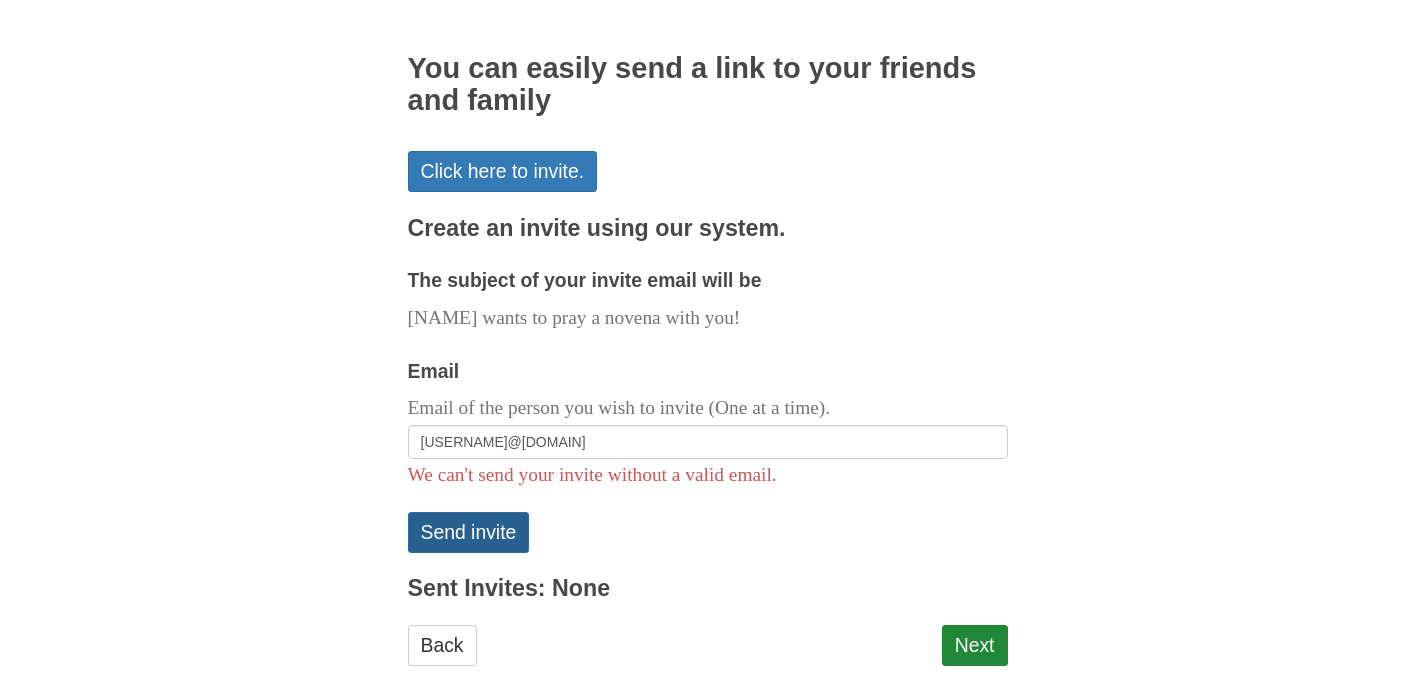 click on "Send invite" at bounding box center (469, 532) 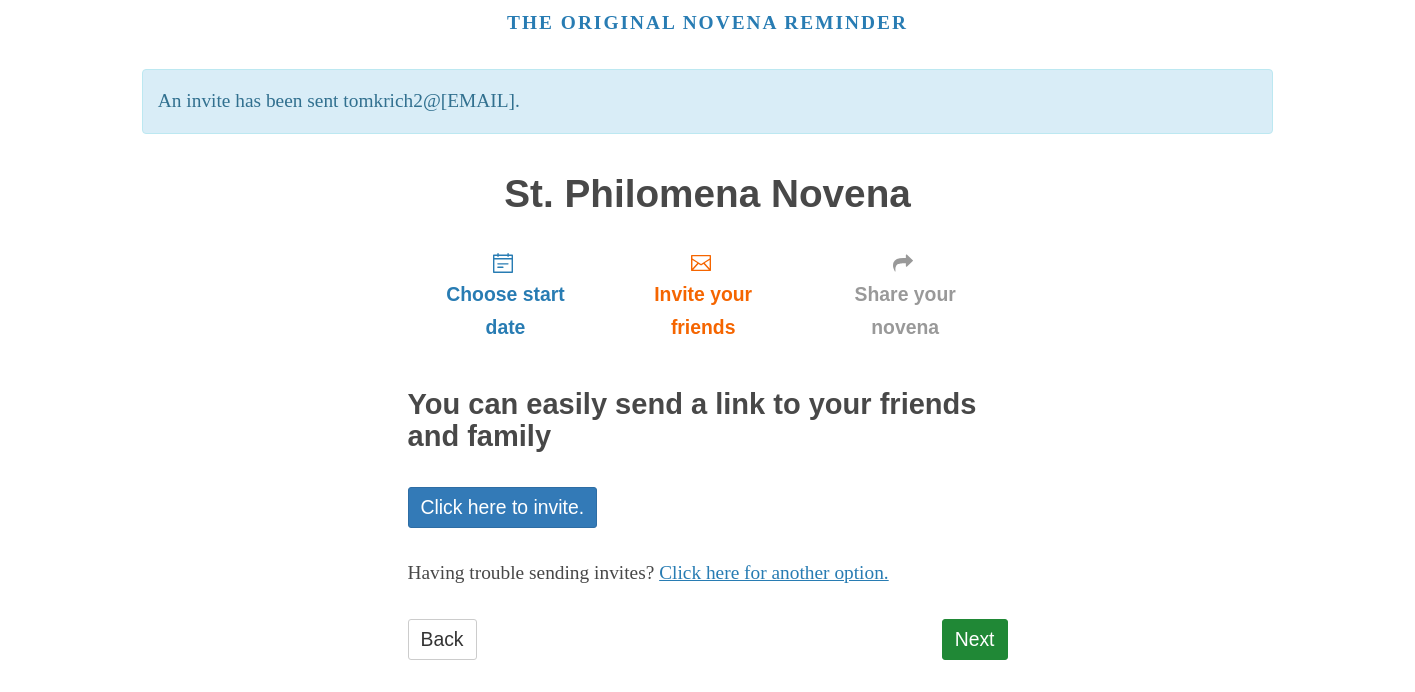 scroll, scrollTop: 114, scrollLeft: 0, axis: vertical 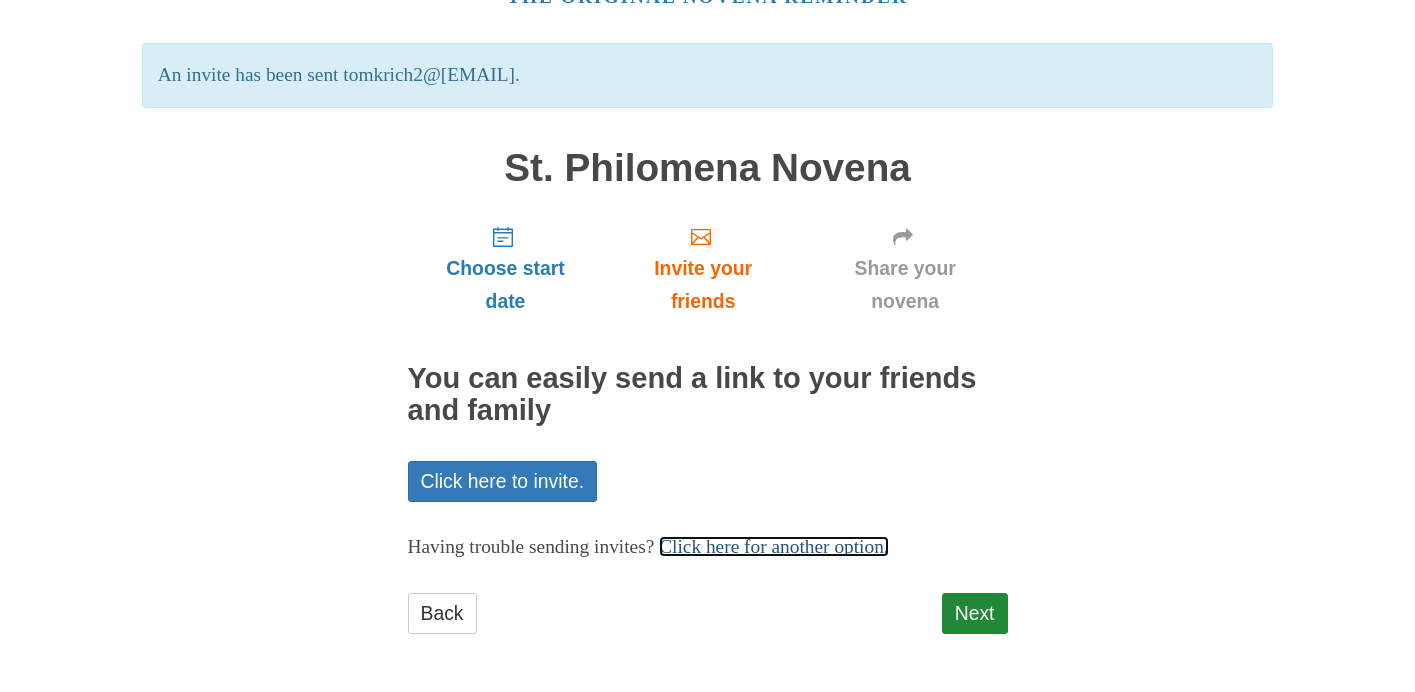 click on "Click here for another option." at bounding box center (774, 546) 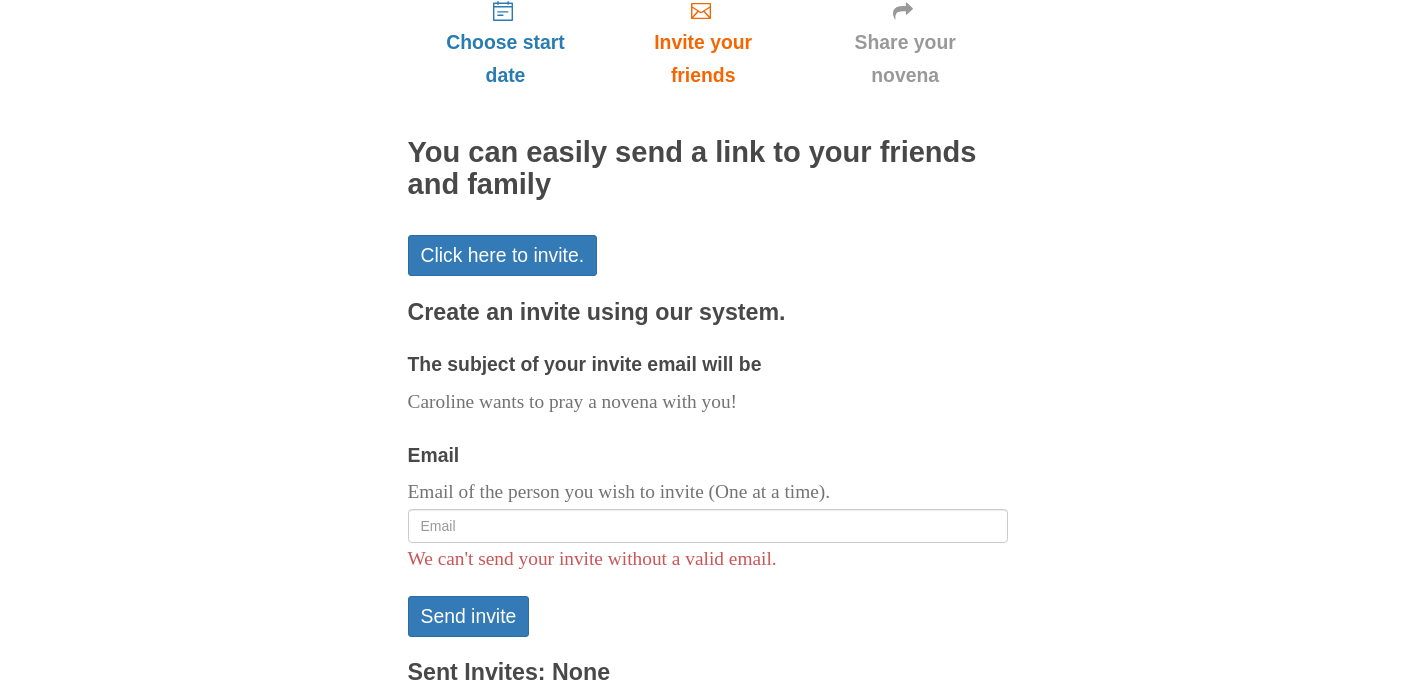 scroll, scrollTop: 388, scrollLeft: 0, axis: vertical 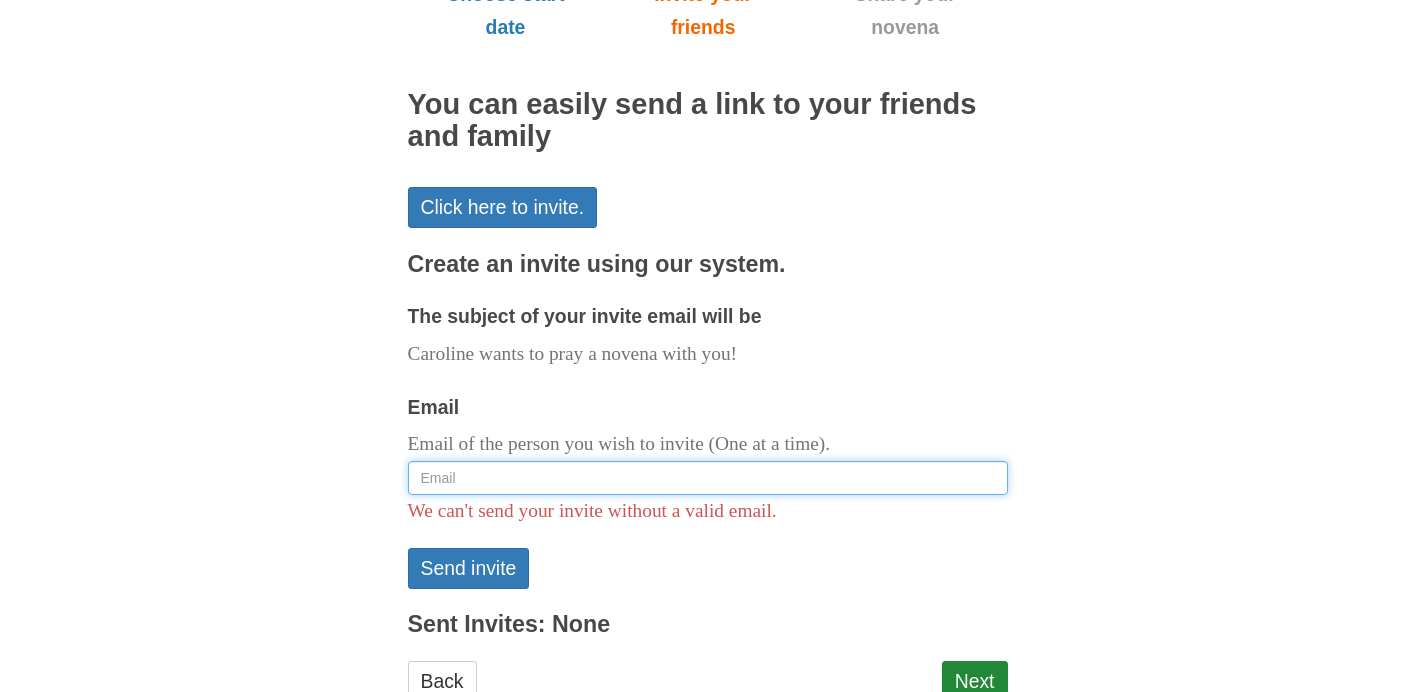click on "Email" at bounding box center (708, 478) 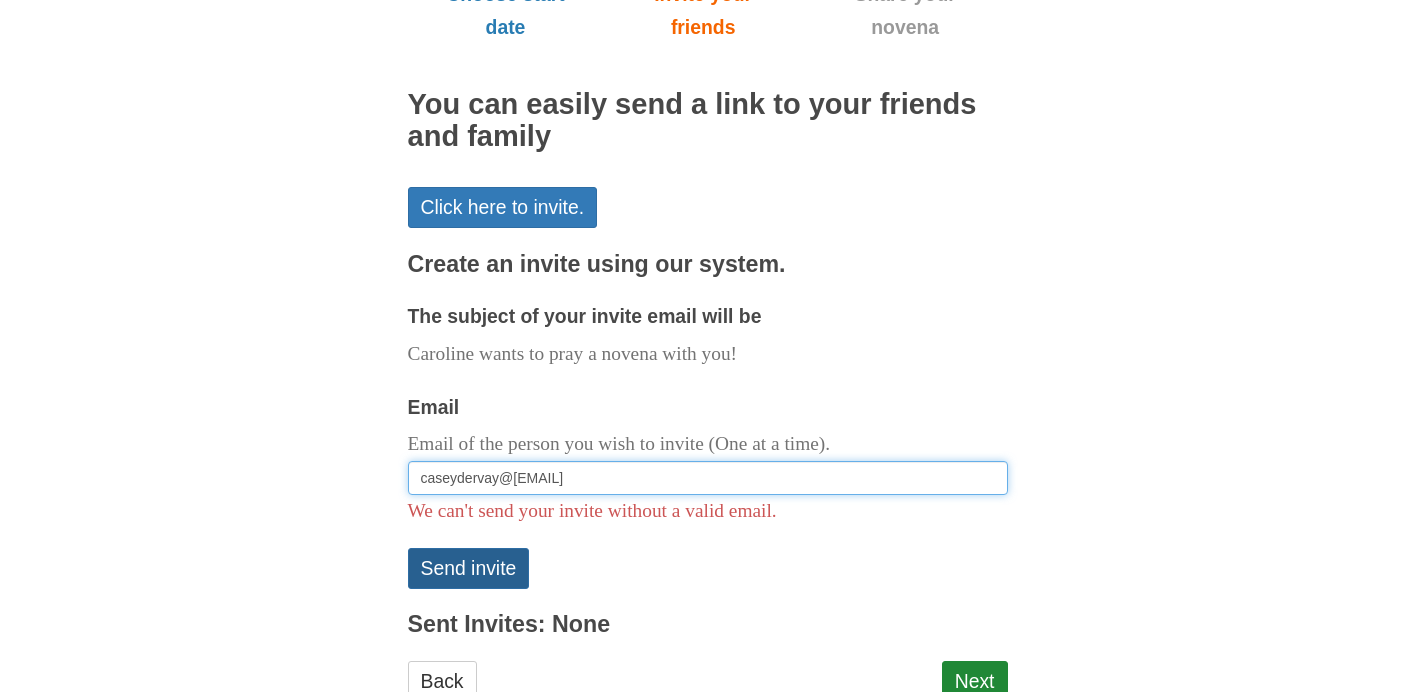 type on "[EMAIL]" 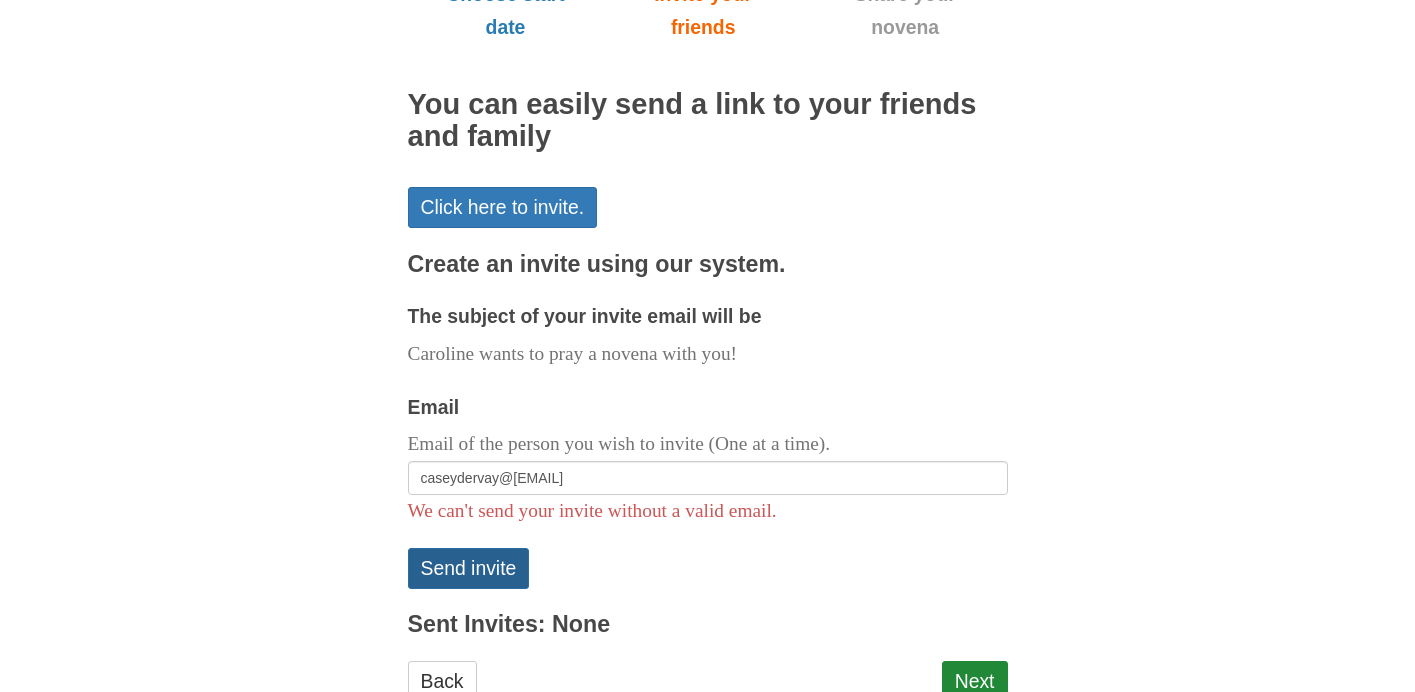 click on "Send invite" at bounding box center (469, 568) 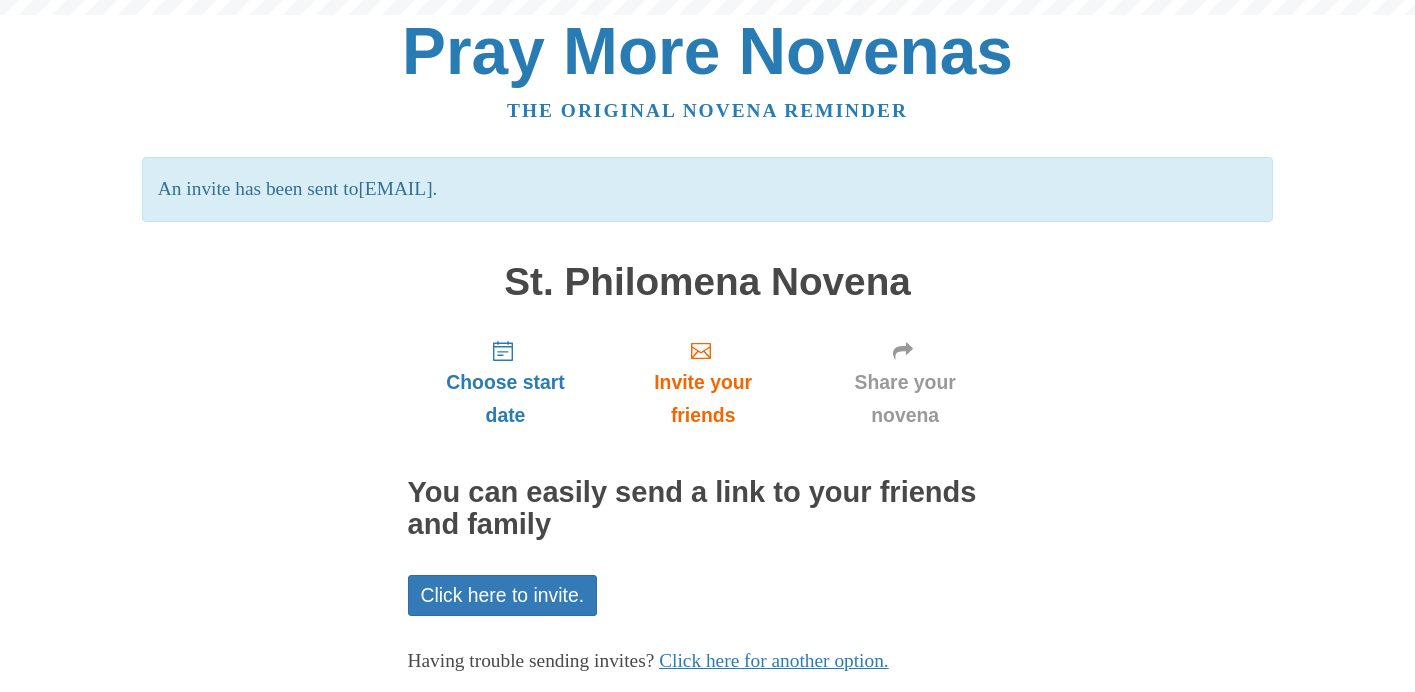 scroll, scrollTop: 114, scrollLeft: 0, axis: vertical 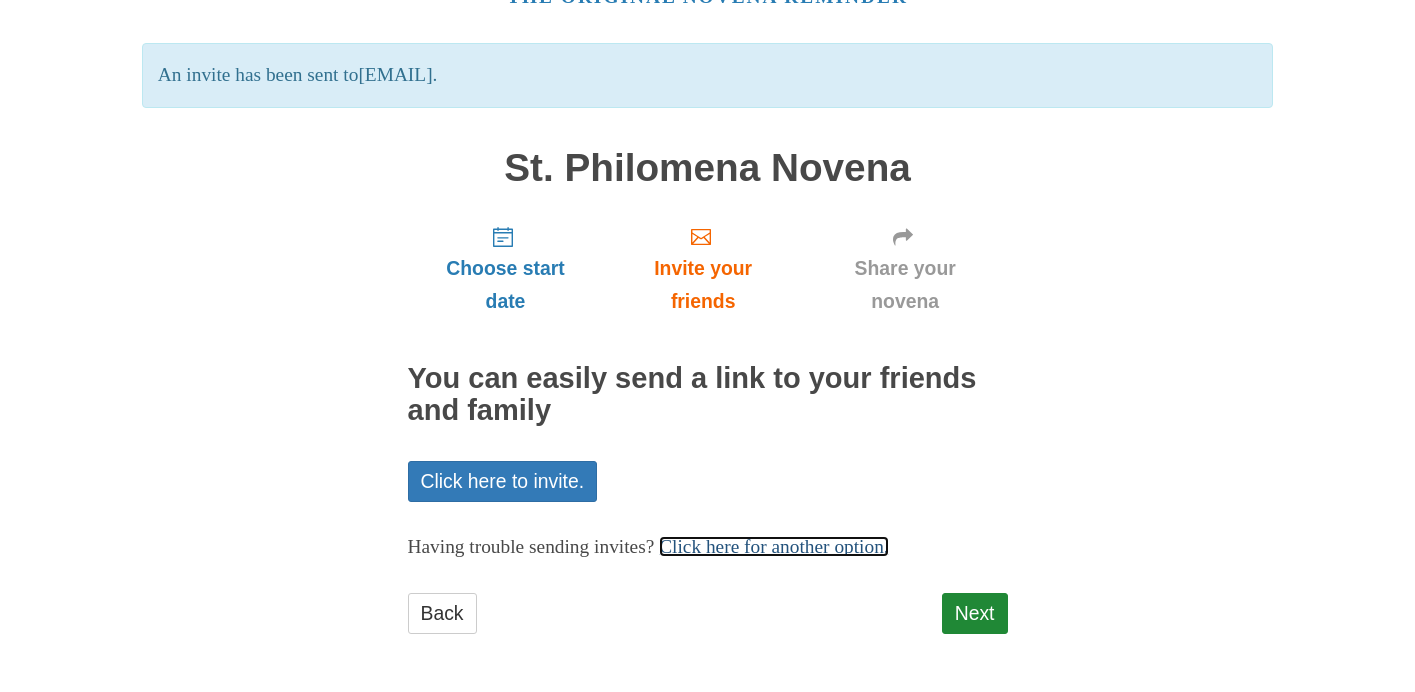 click on "Click here for another option." at bounding box center (774, 546) 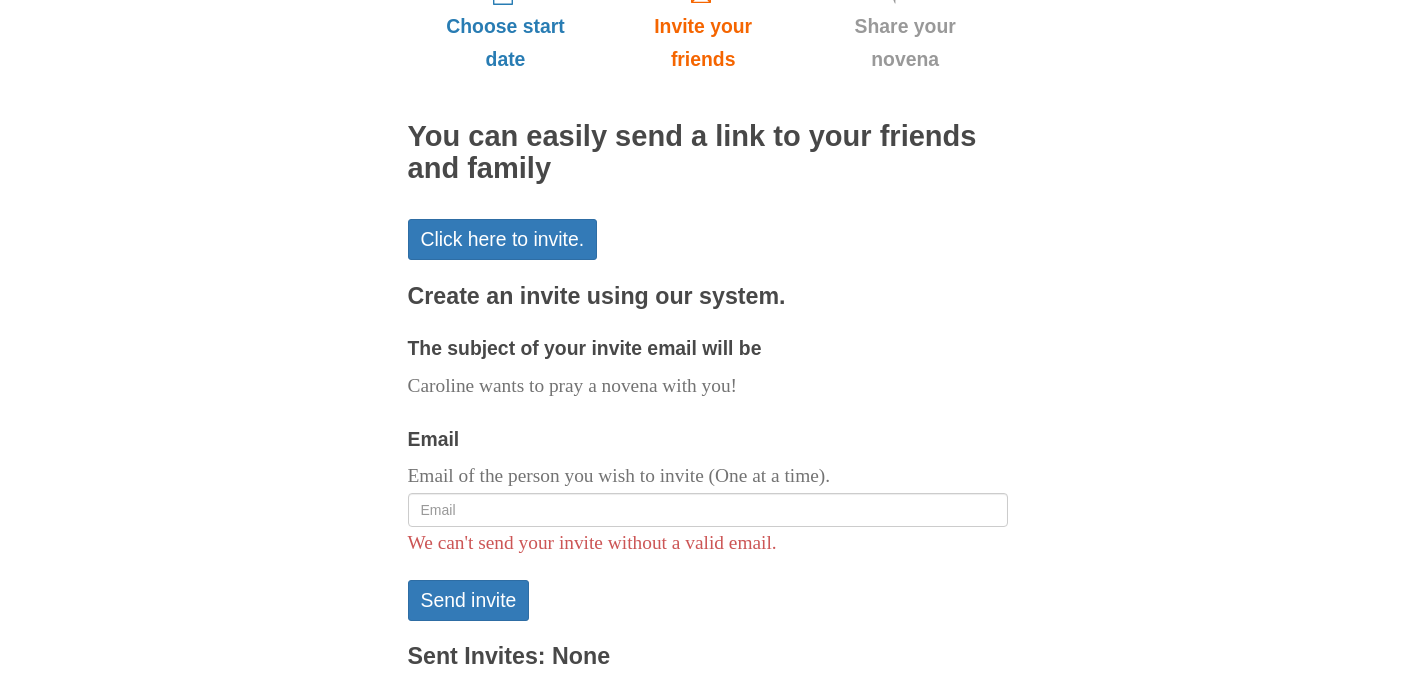 scroll, scrollTop: 365, scrollLeft: 0, axis: vertical 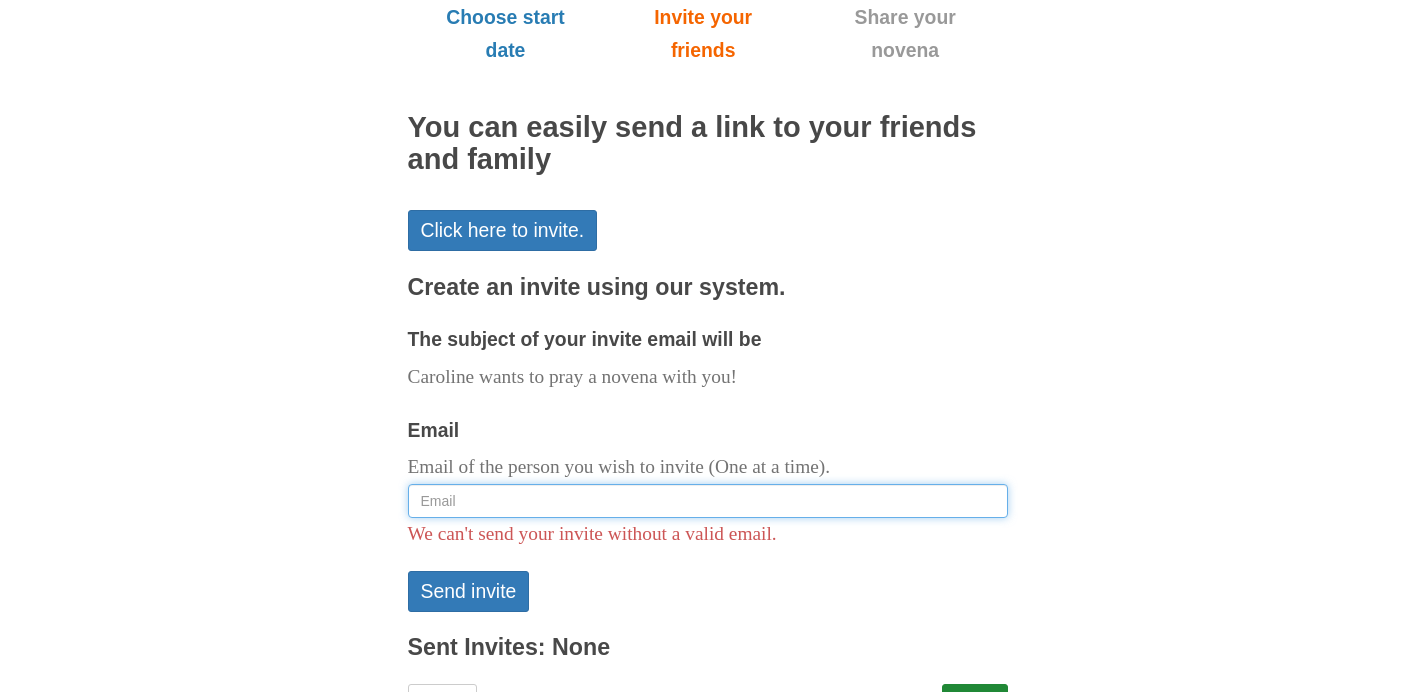 click on "Email" at bounding box center [708, 501] 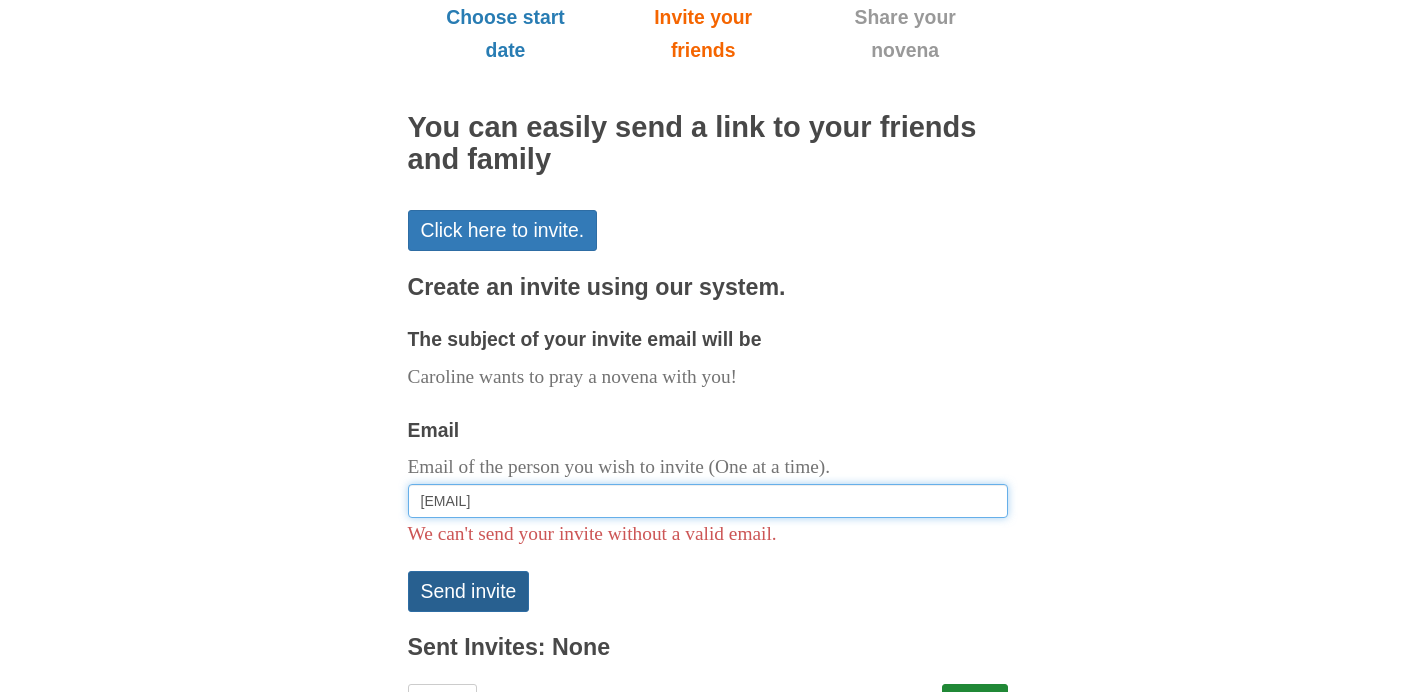type on "amvahlkamp@example.com" 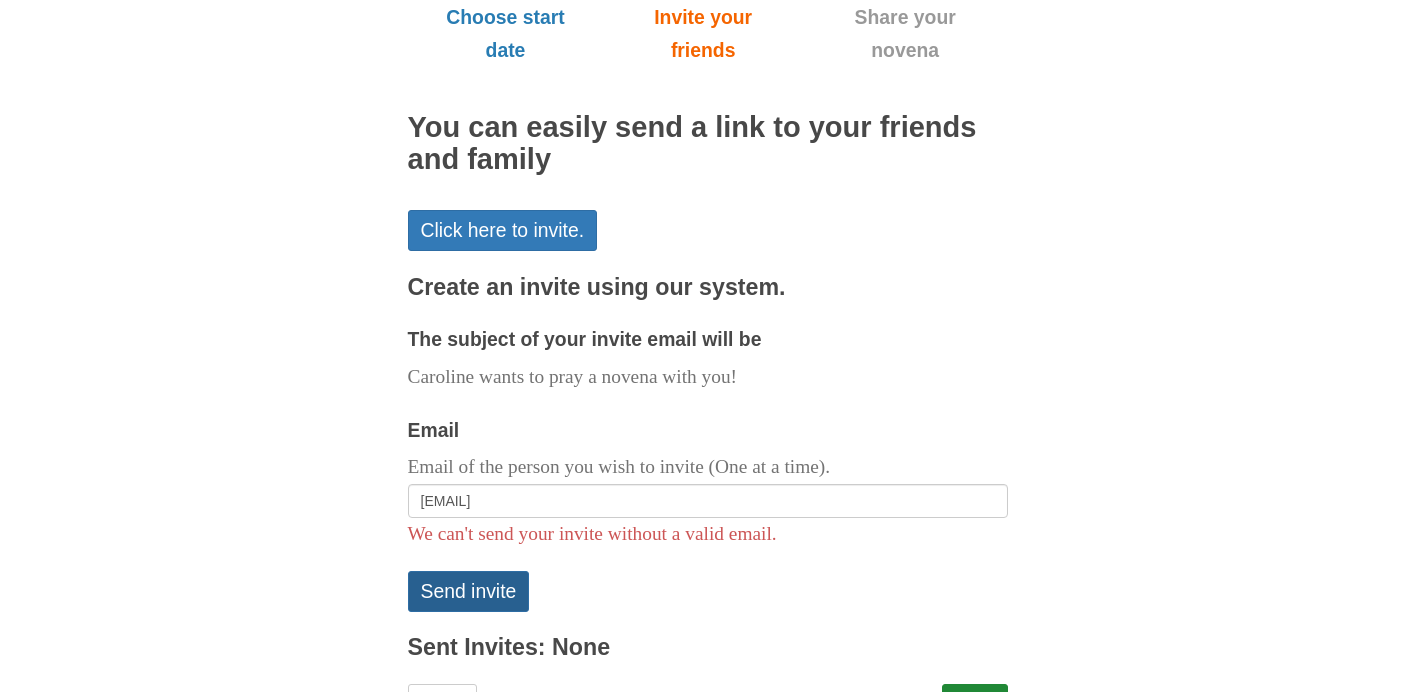 click on "Send invite" at bounding box center (469, 591) 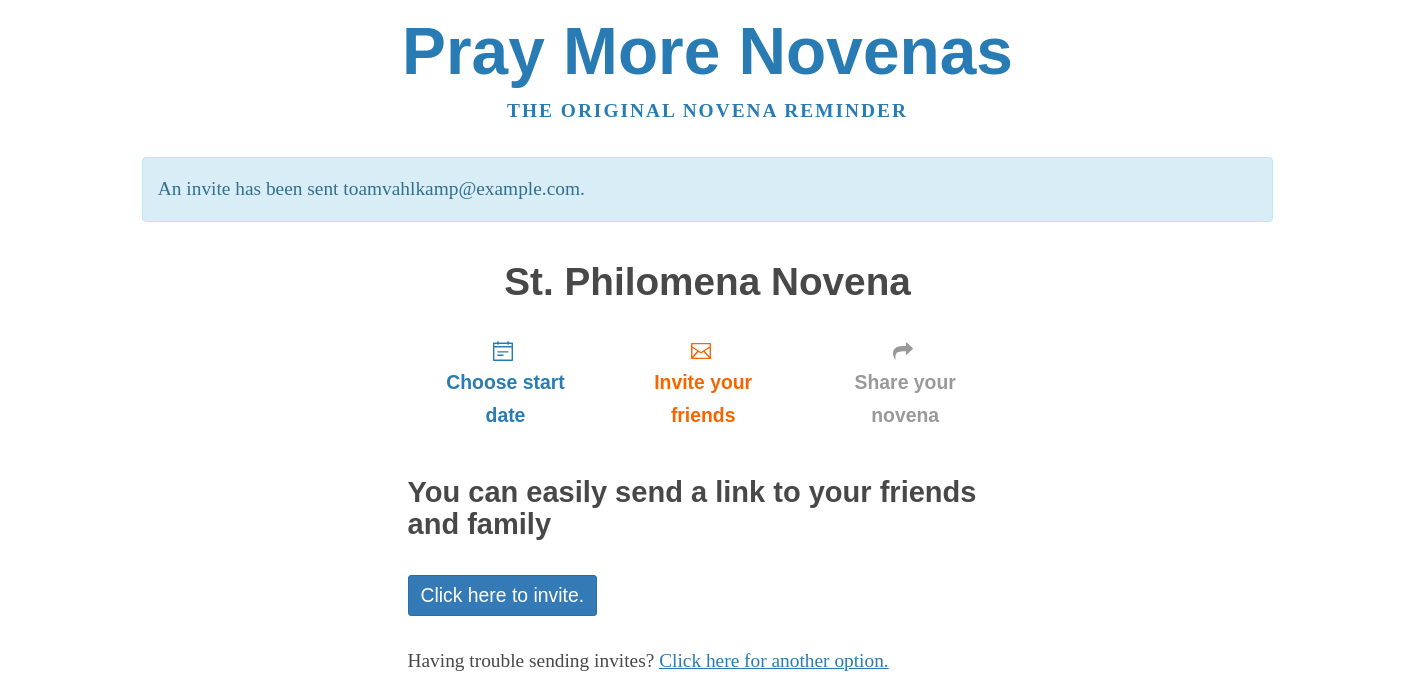 scroll, scrollTop: 114, scrollLeft: 0, axis: vertical 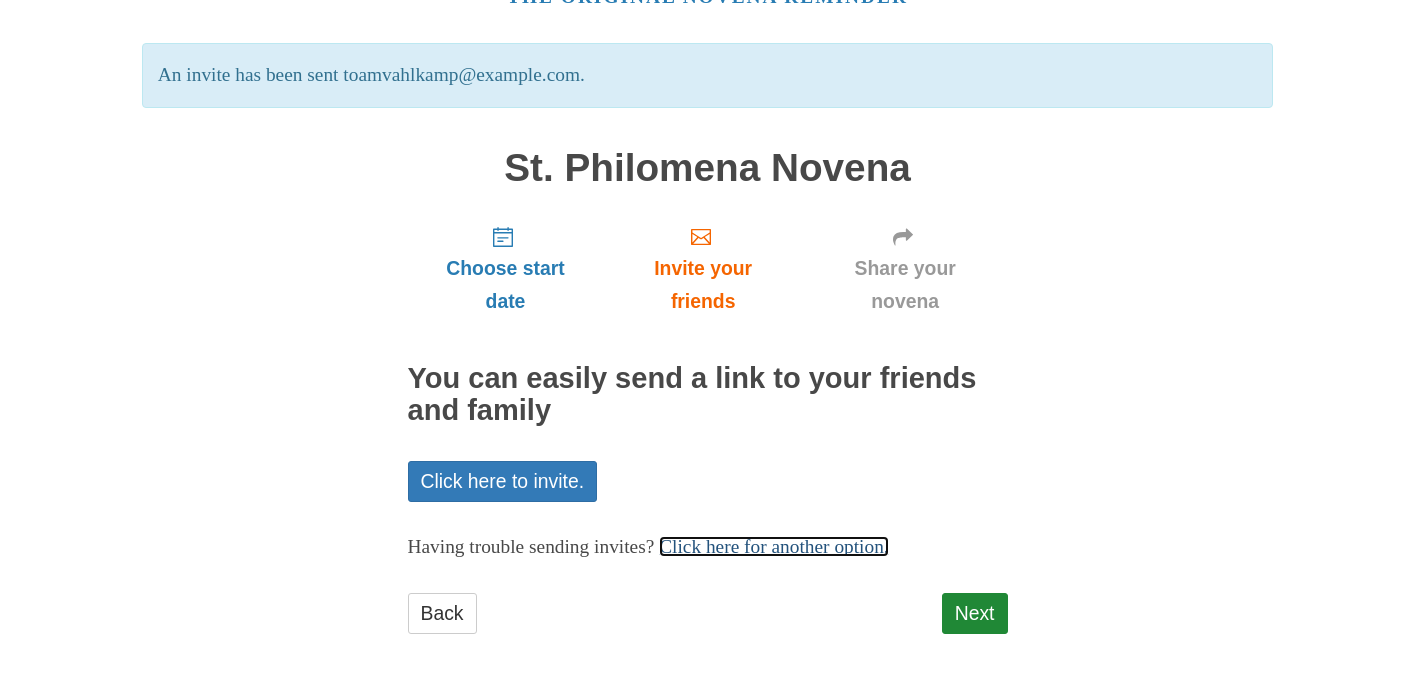 click on "Click here for another option." at bounding box center (774, 546) 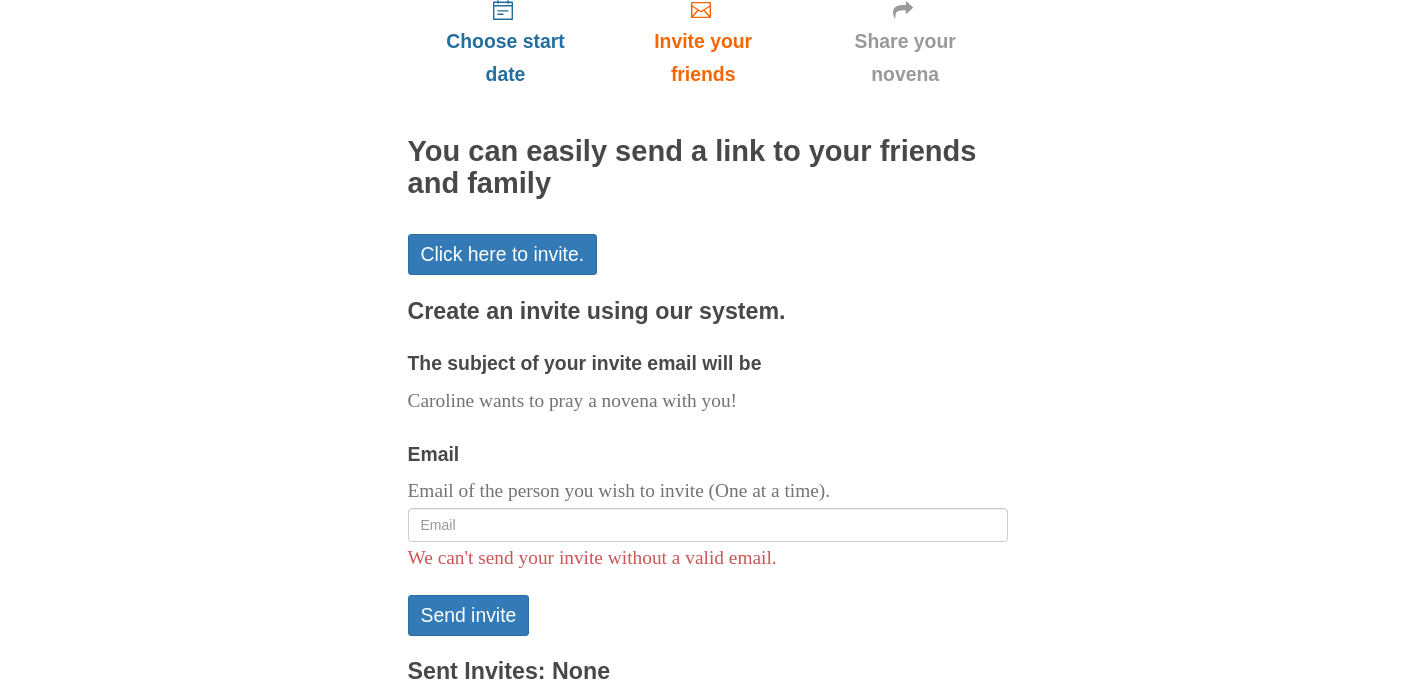 scroll, scrollTop: 357, scrollLeft: 0, axis: vertical 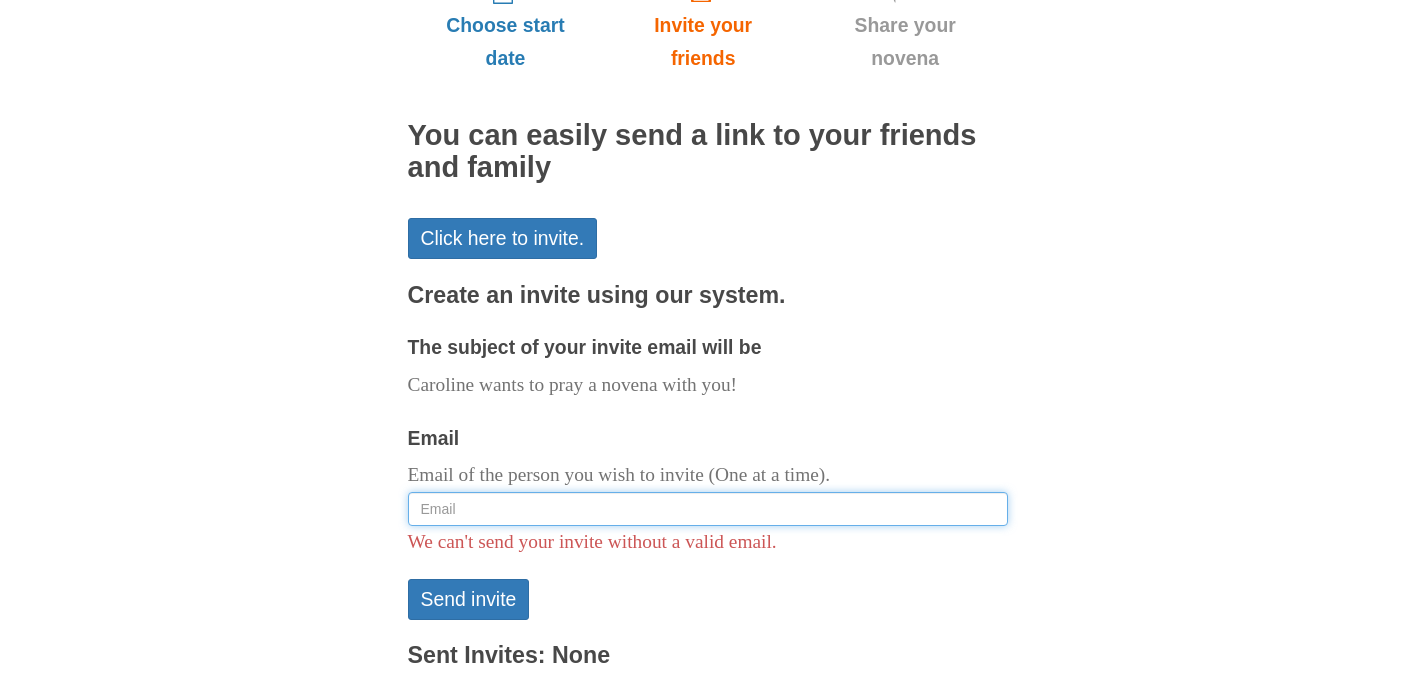 click on "Email" at bounding box center [708, 509] 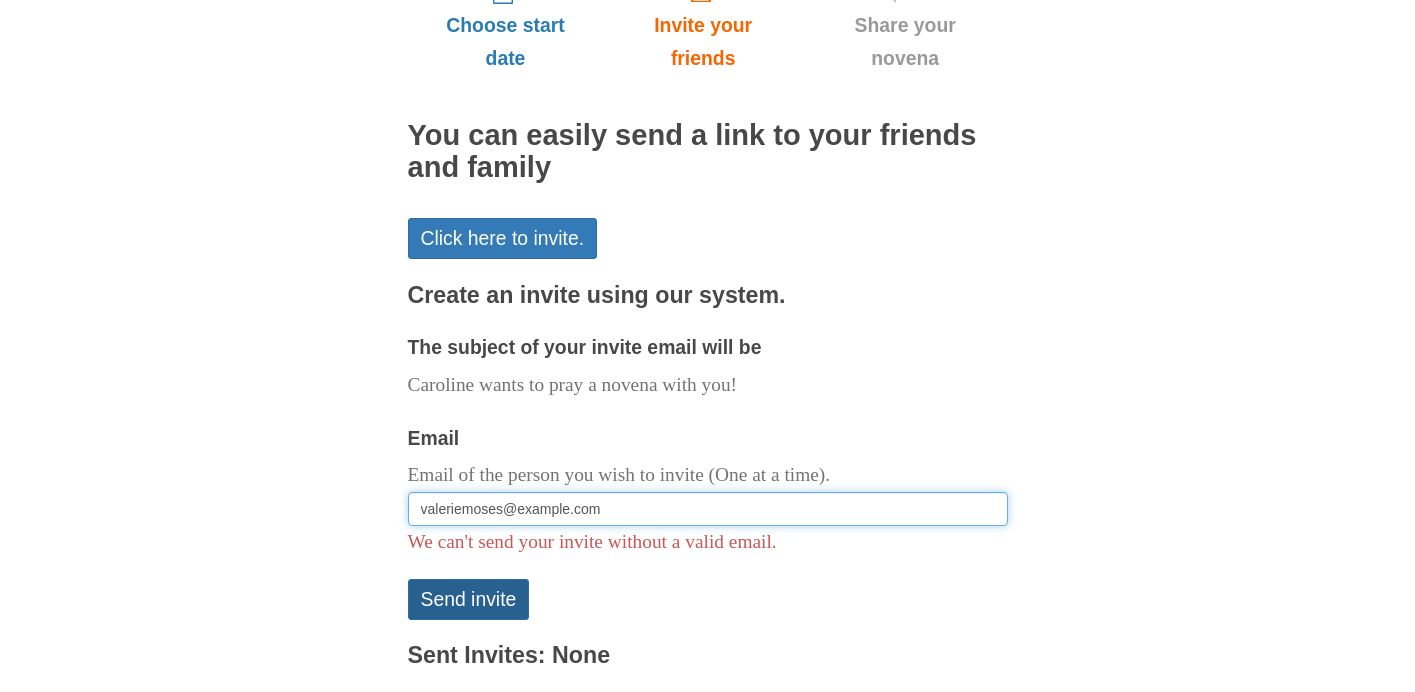 type on "[EMAIL]" 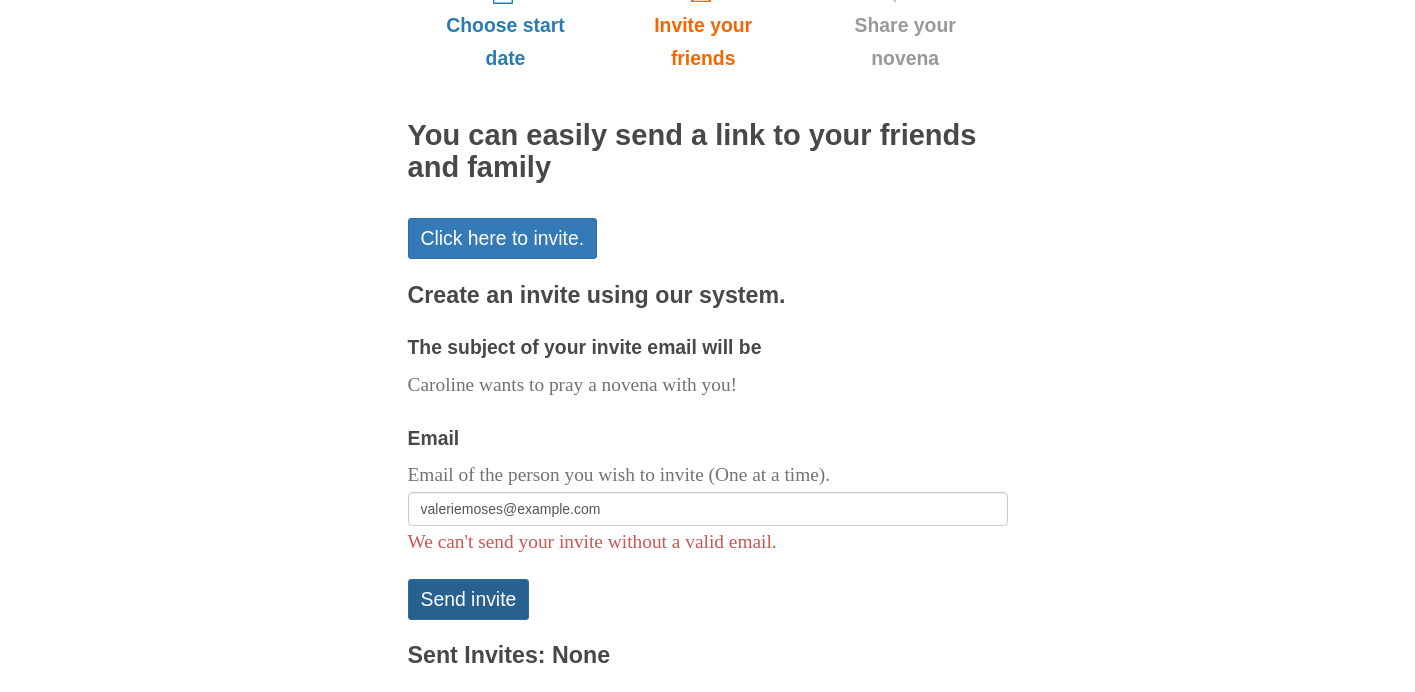 click on "Send invite" at bounding box center (469, 599) 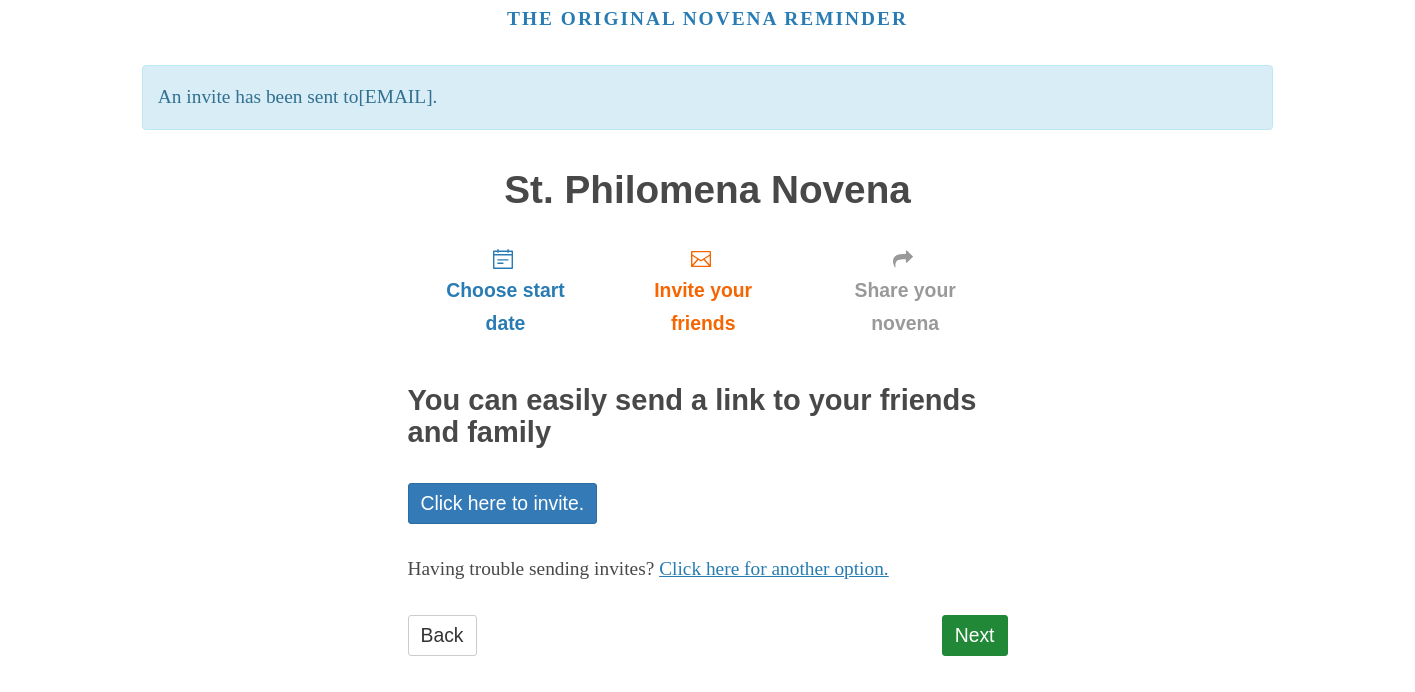scroll, scrollTop: 114, scrollLeft: 0, axis: vertical 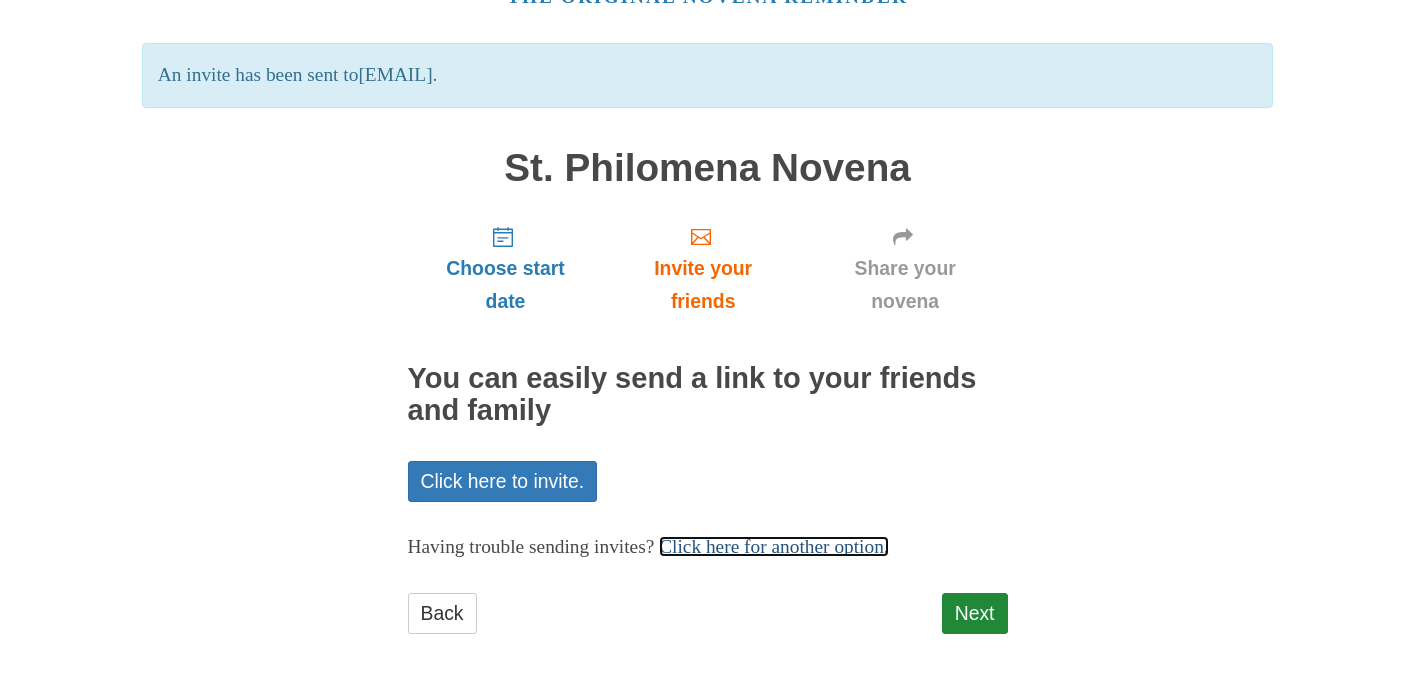 click on "Click here for another option." at bounding box center [774, 546] 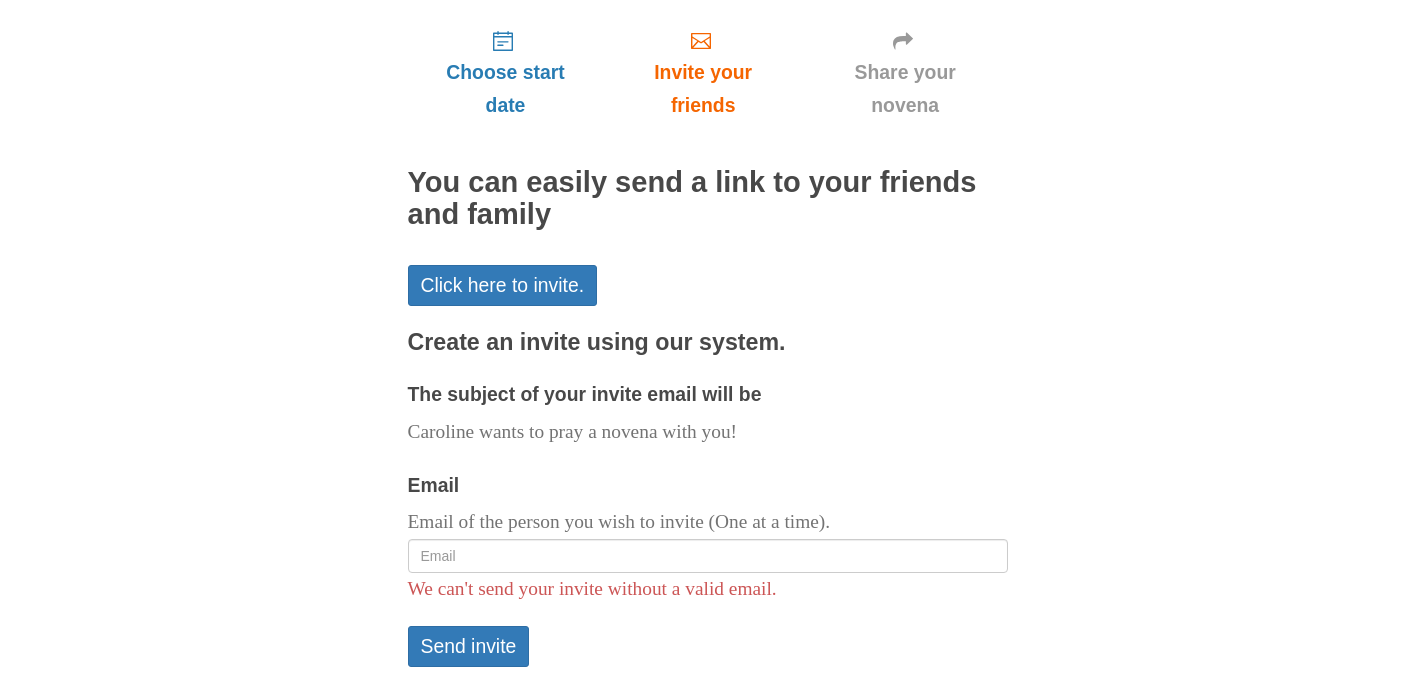 scroll, scrollTop: 422, scrollLeft: 0, axis: vertical 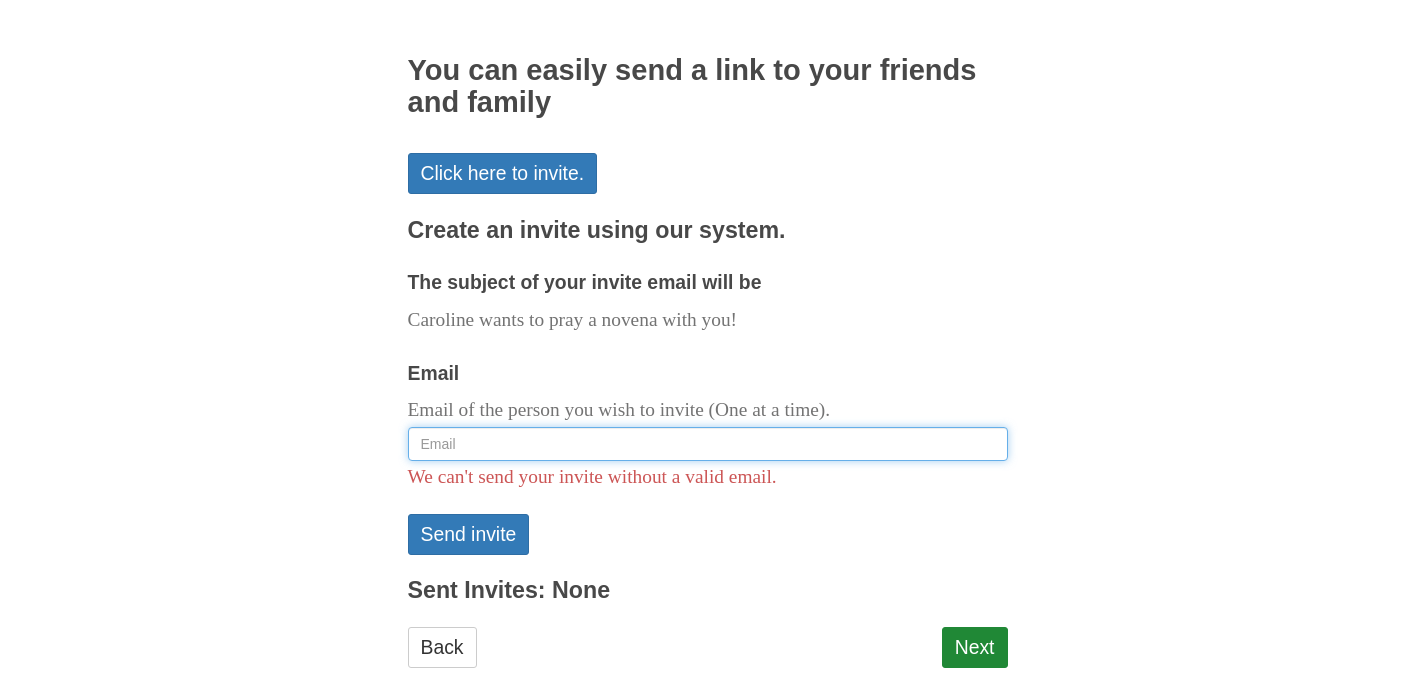 click on "Email" at bounding box center (708, 444) 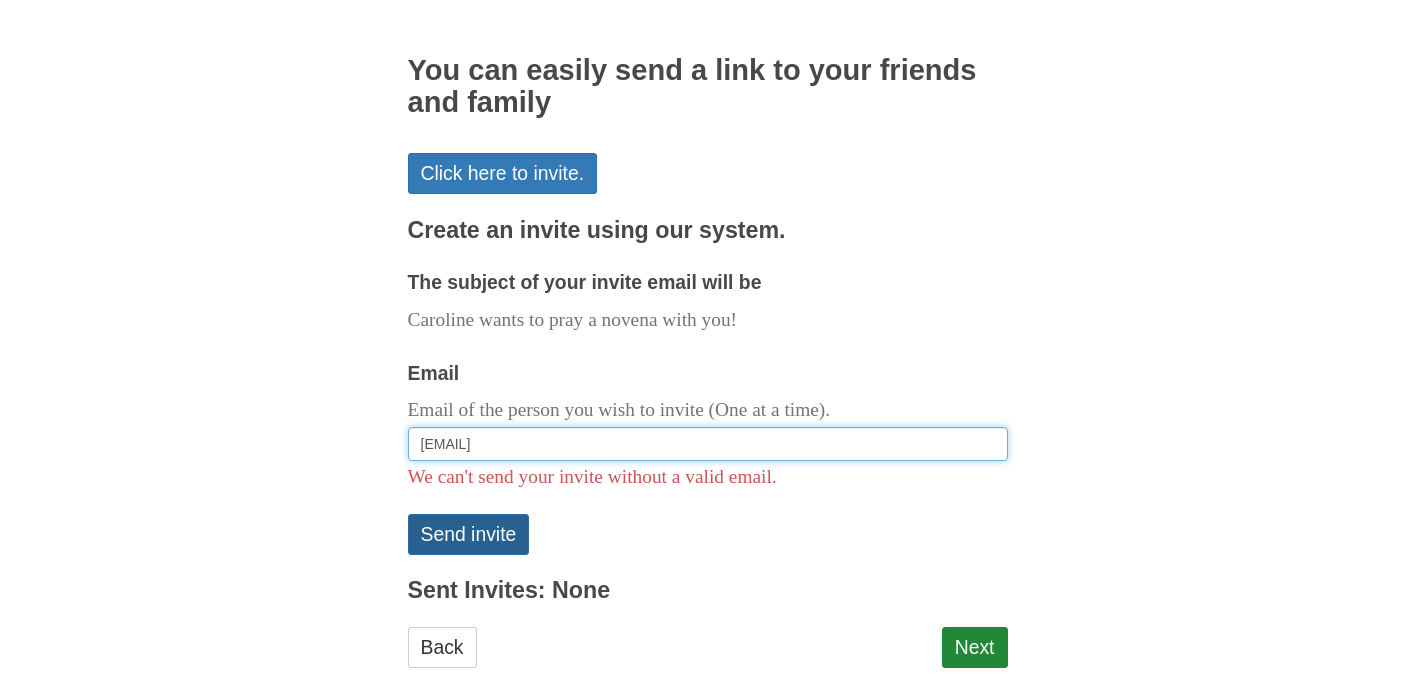 type on "[EMAIL]" 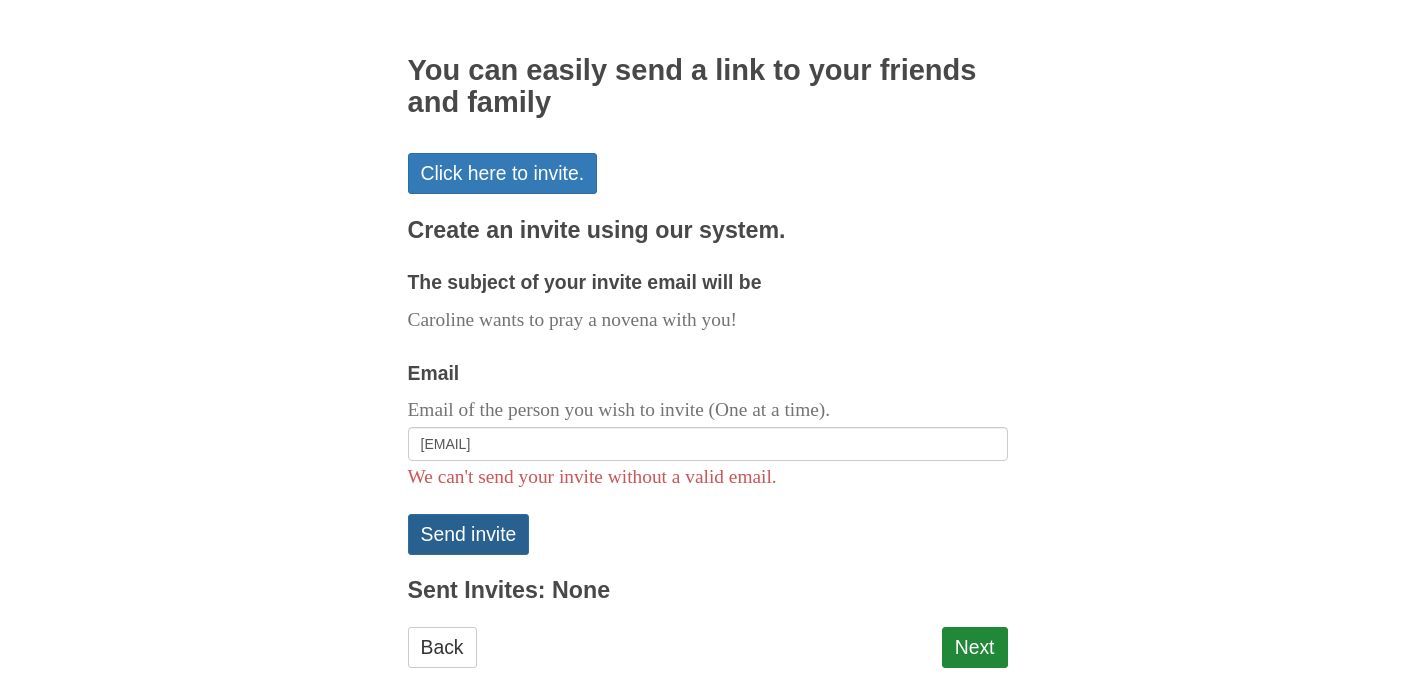 click on "Send invite" at bounding box center (469, 534) 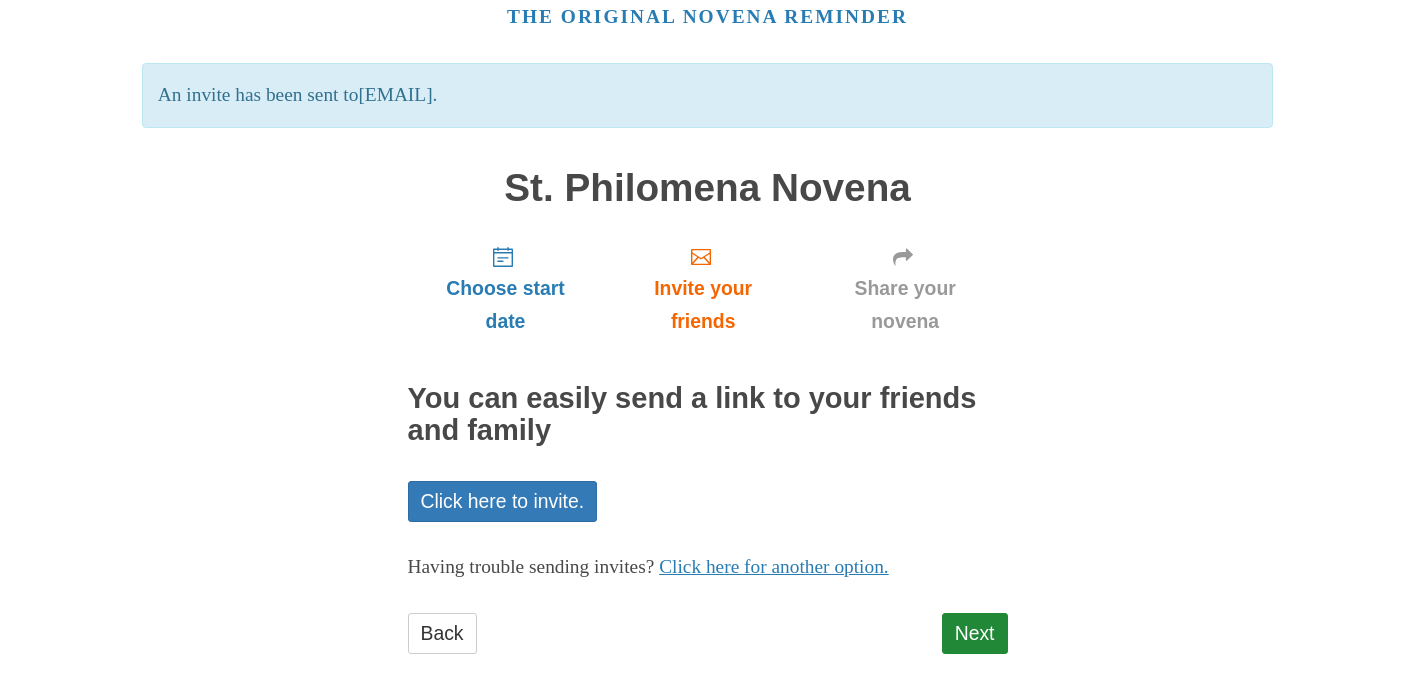 scroll, scrollTop: 114, scrollLeft: 0, axis: vertical 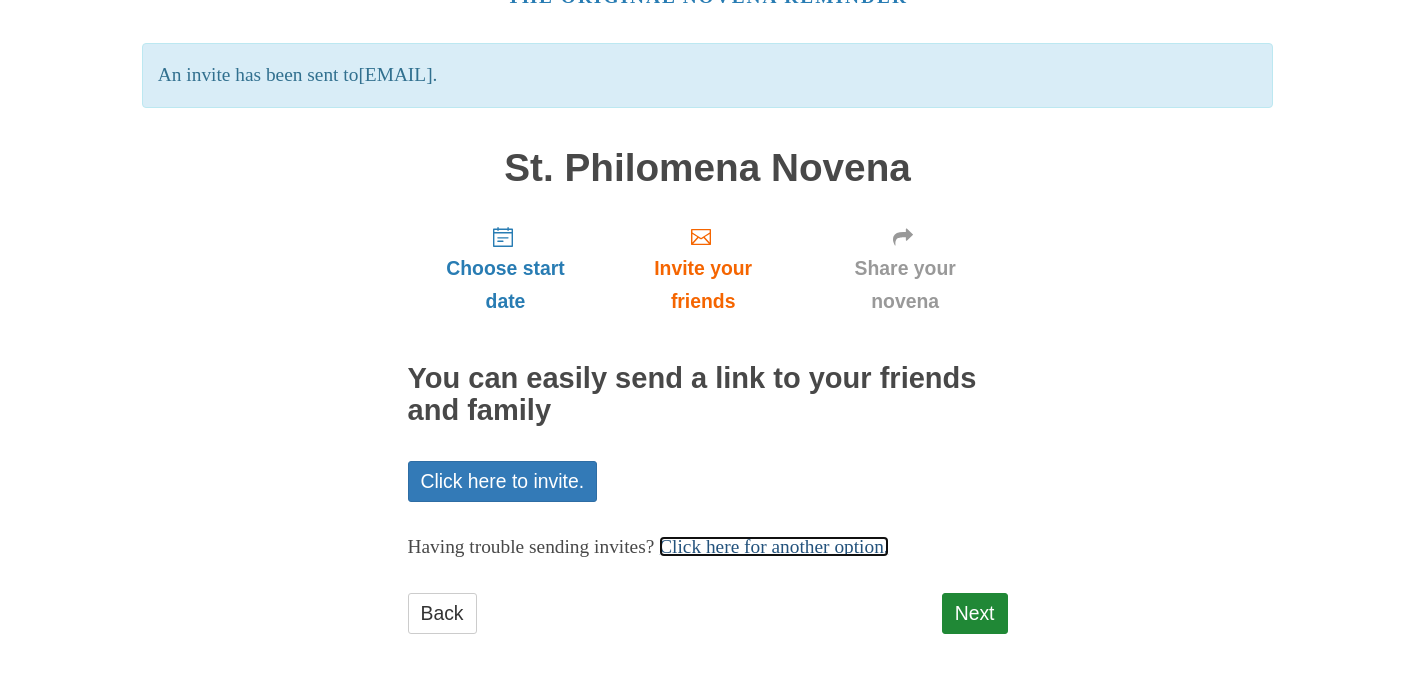 click on "Click here for another option." at bounding box center (774, 546) 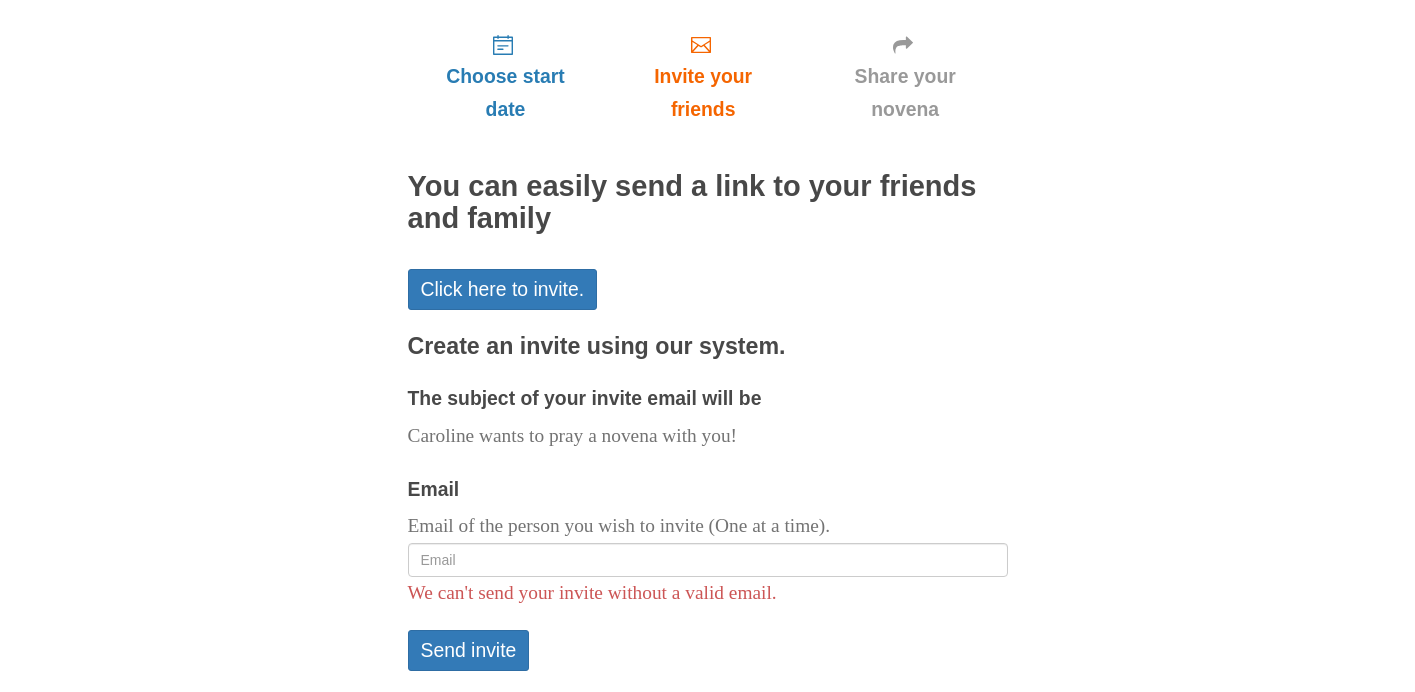 scroll, scrollTop: 271, scrollLeft: 0, axis: vertical 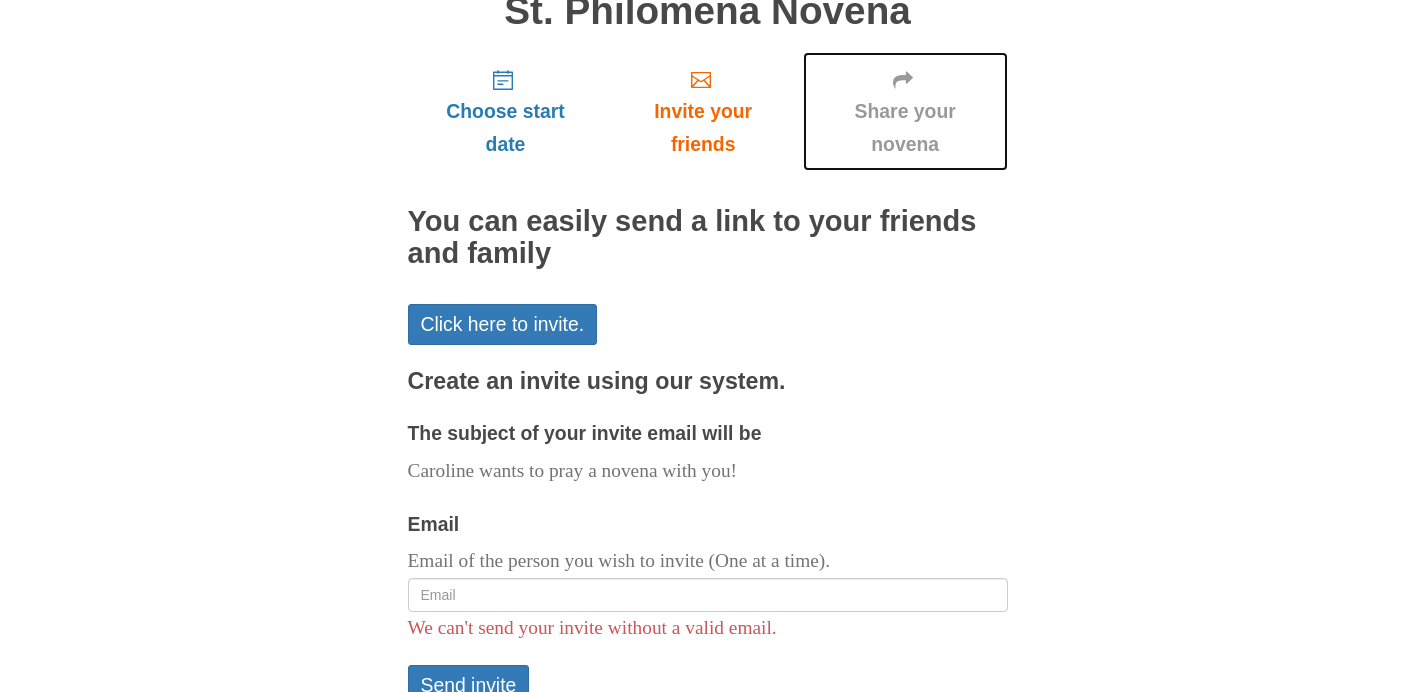 click on "Share your novena" at bounding box center [905, 128] 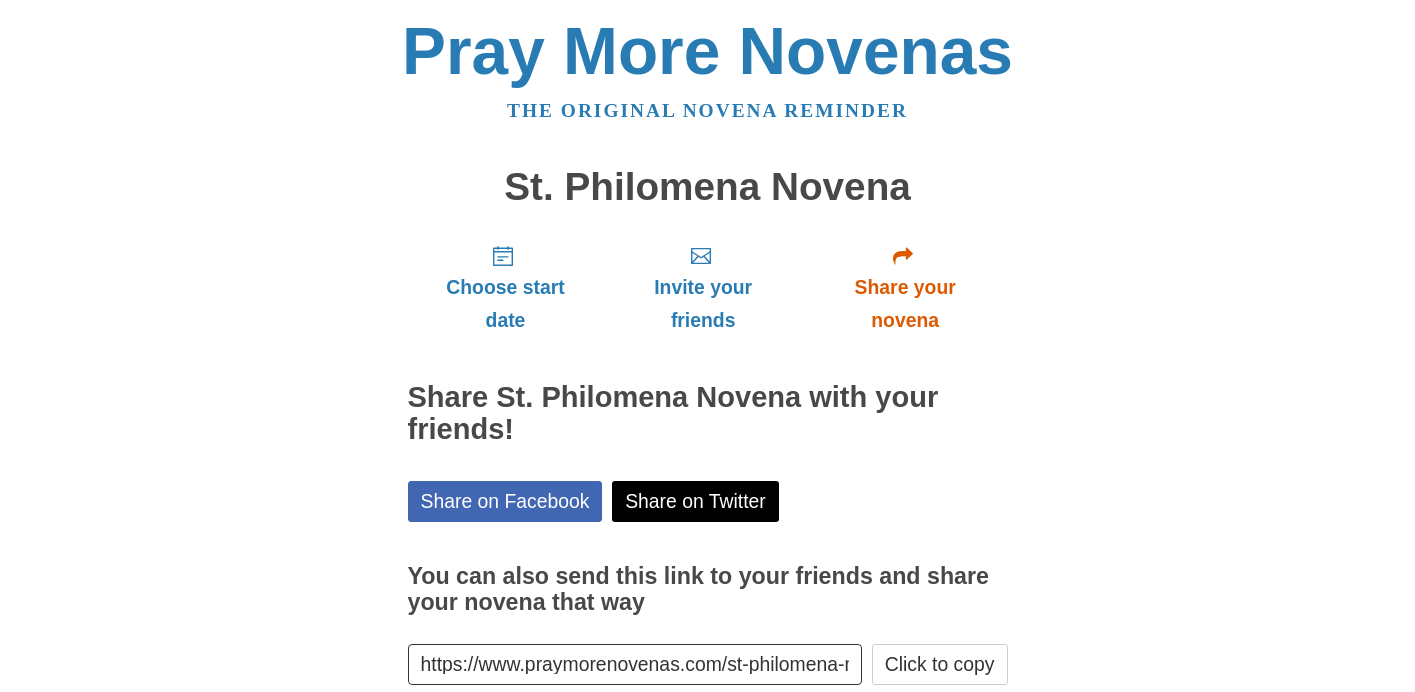scroll, scrollTop: 111, scrollLeft: 0, axis: vertical 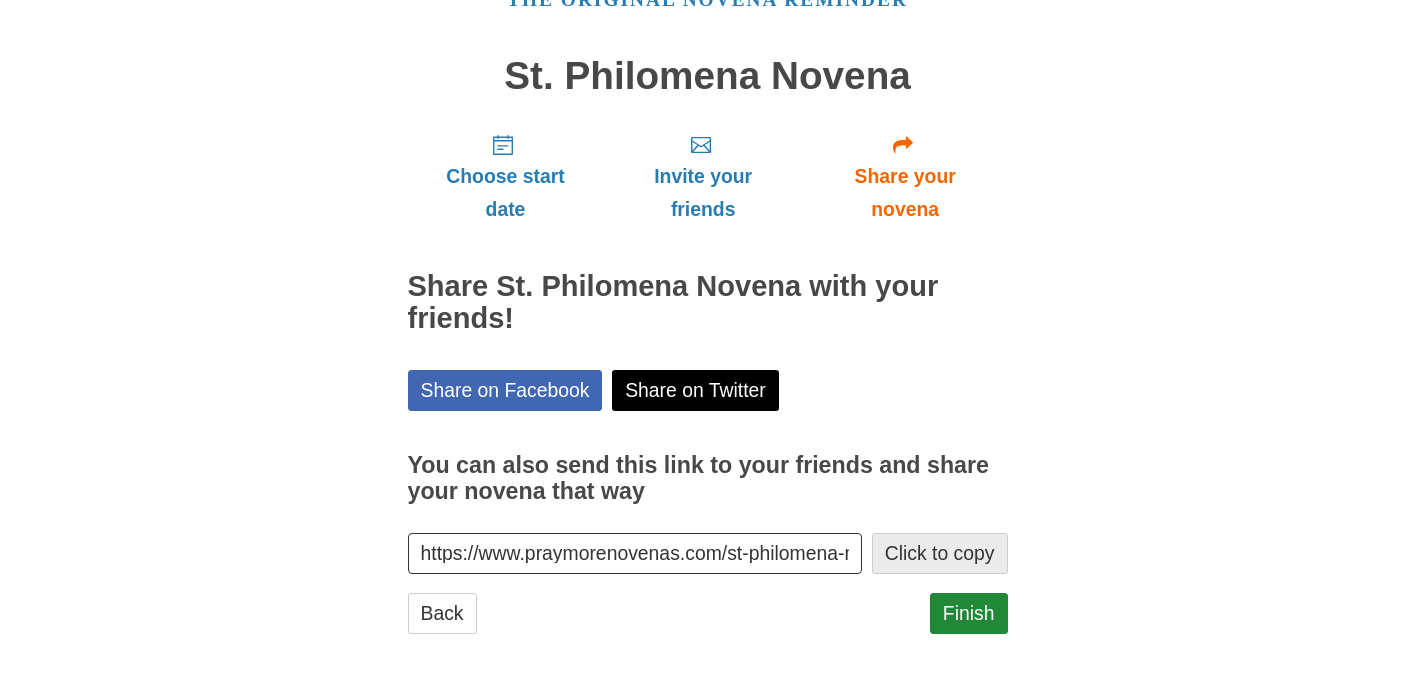click on "Click to copy" at bounding box center (940, 553) 